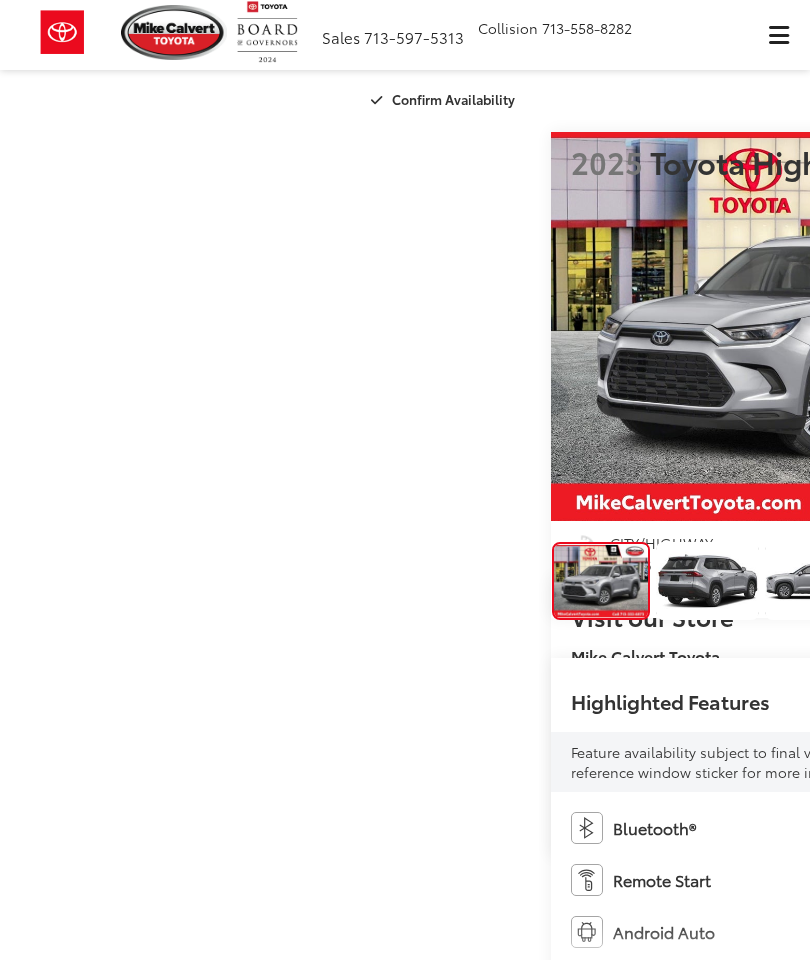 scroll, scrollTop: 0, scrollLeft: 0, axis: both 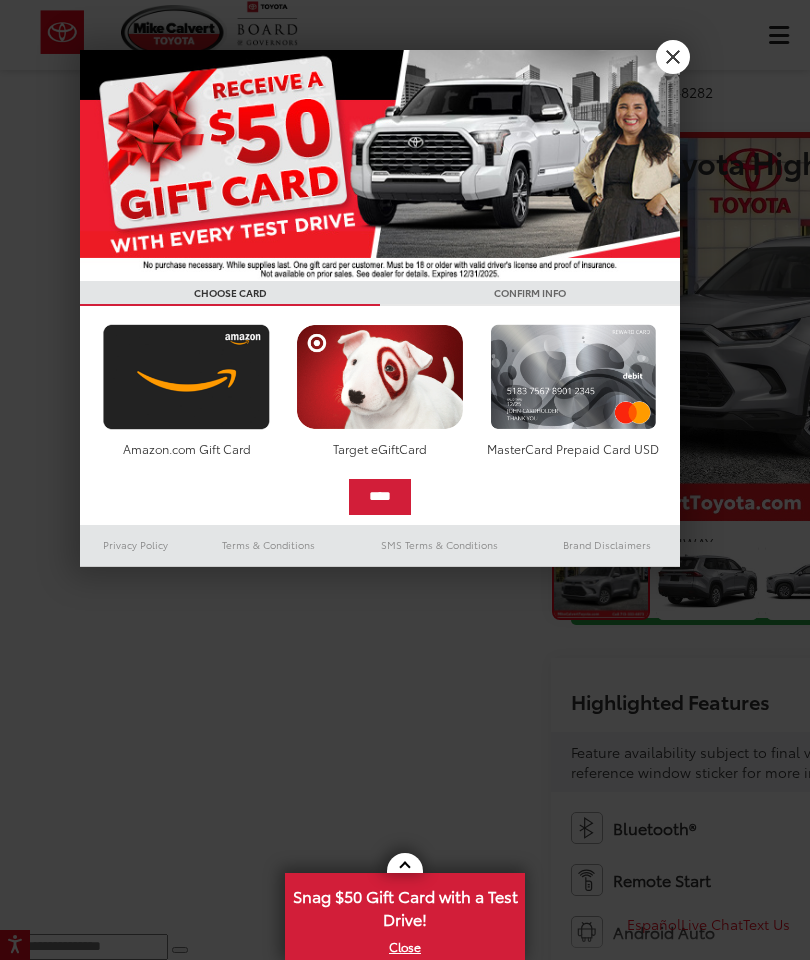 click on "X" at bounding box center (673, 57) 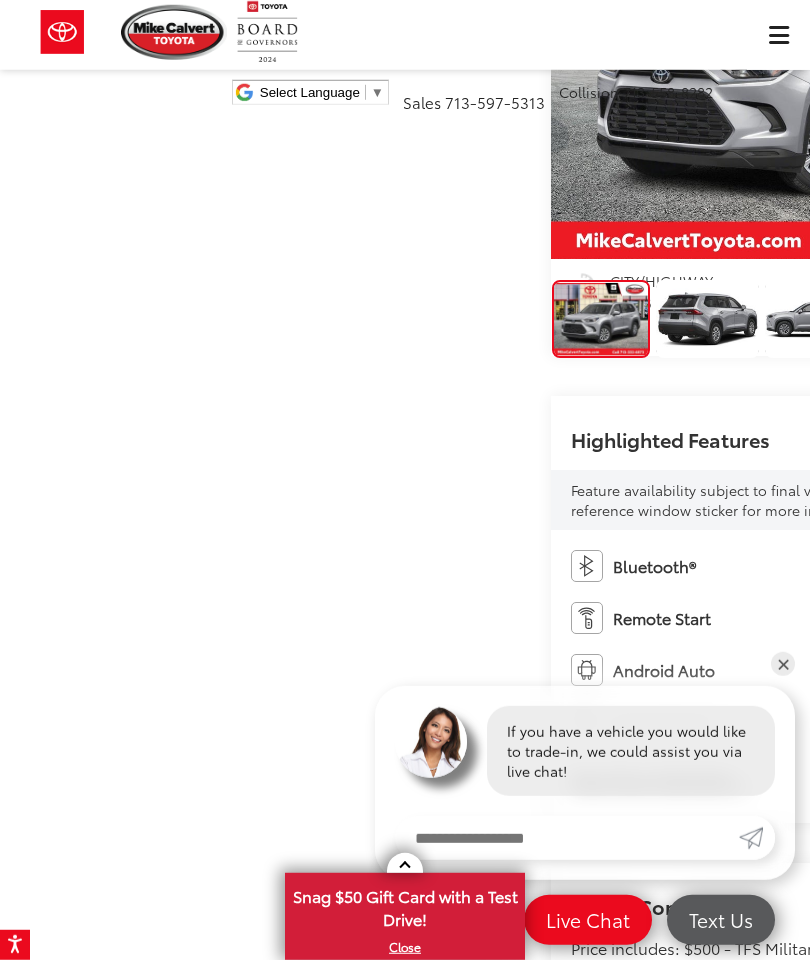 scroll, scrollTop: 0, scrollLeft: 0, axis: both 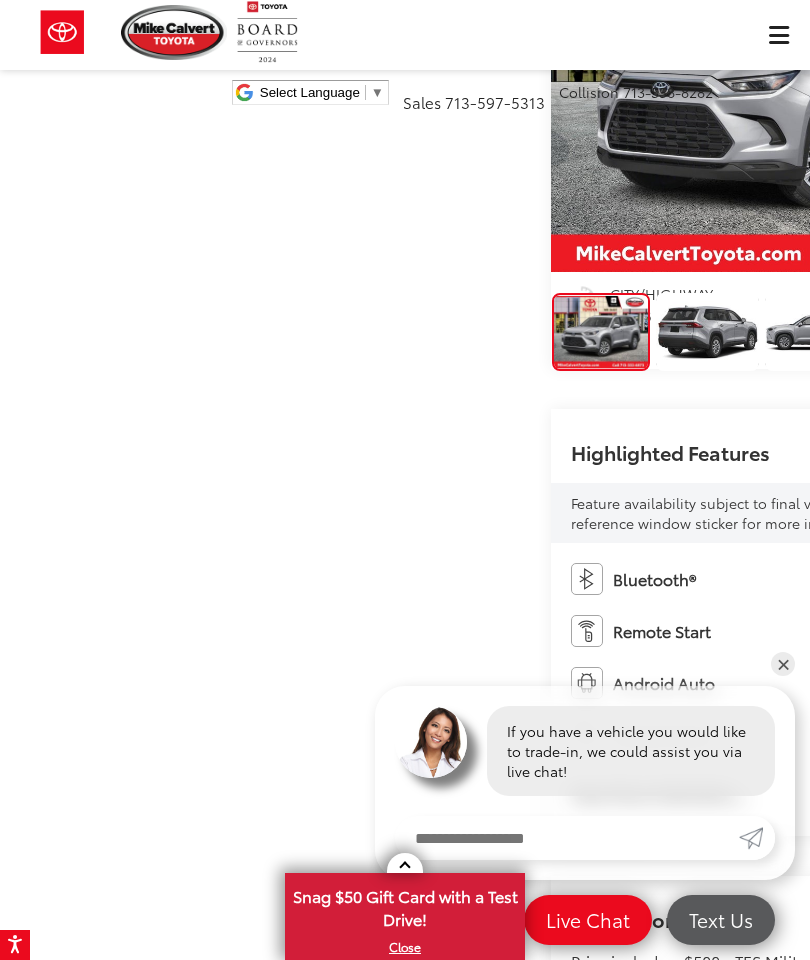 click at bounding box center [810, 77] 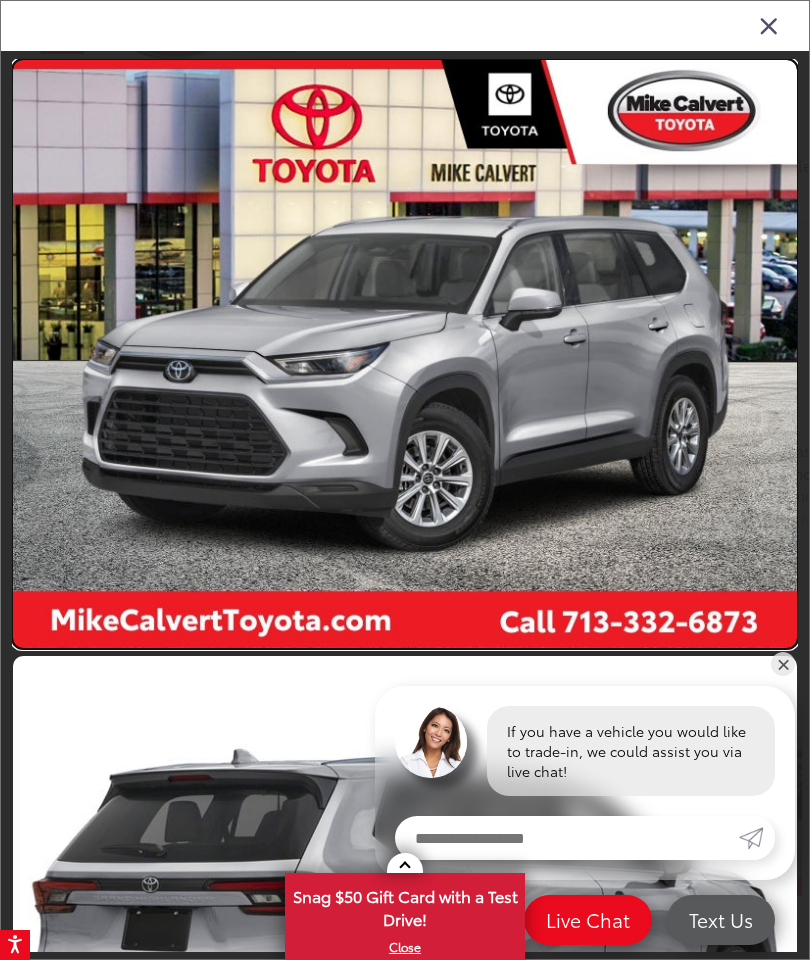 scroll, scrollTop: 1710, scrollLeft: 0, axis: vertical 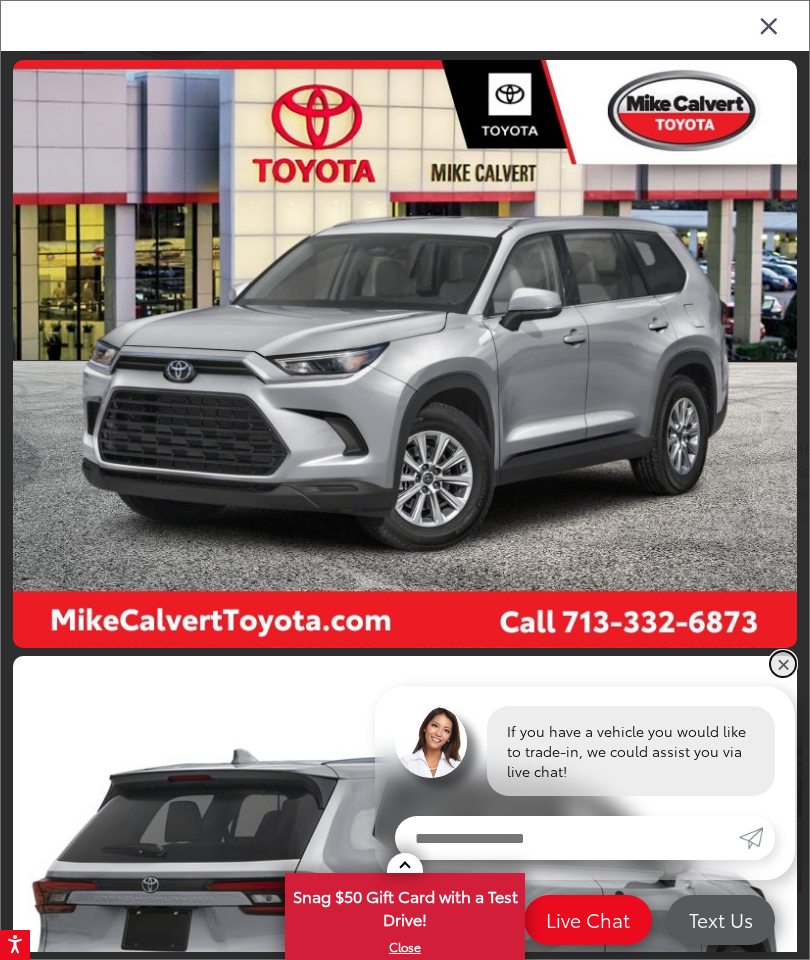 click on "✕" at bounding box center (783, 664) 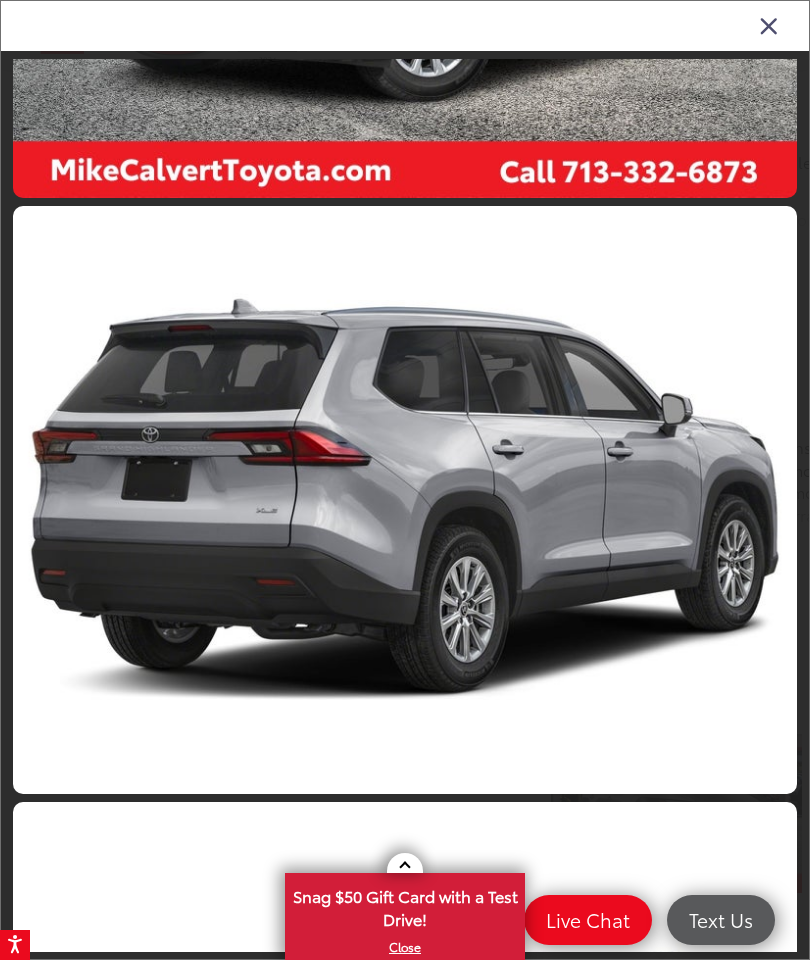 scroll, scrollTop: 465, scrollLeft: 0, axis: vertical 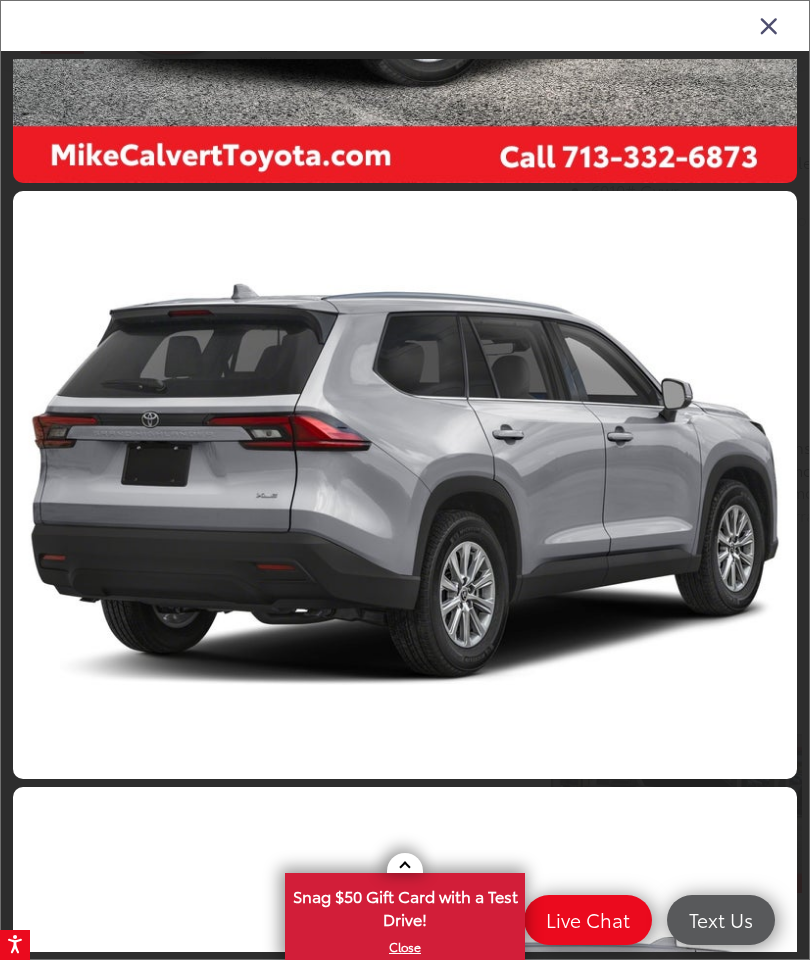 click at bounding box center (405, 485) 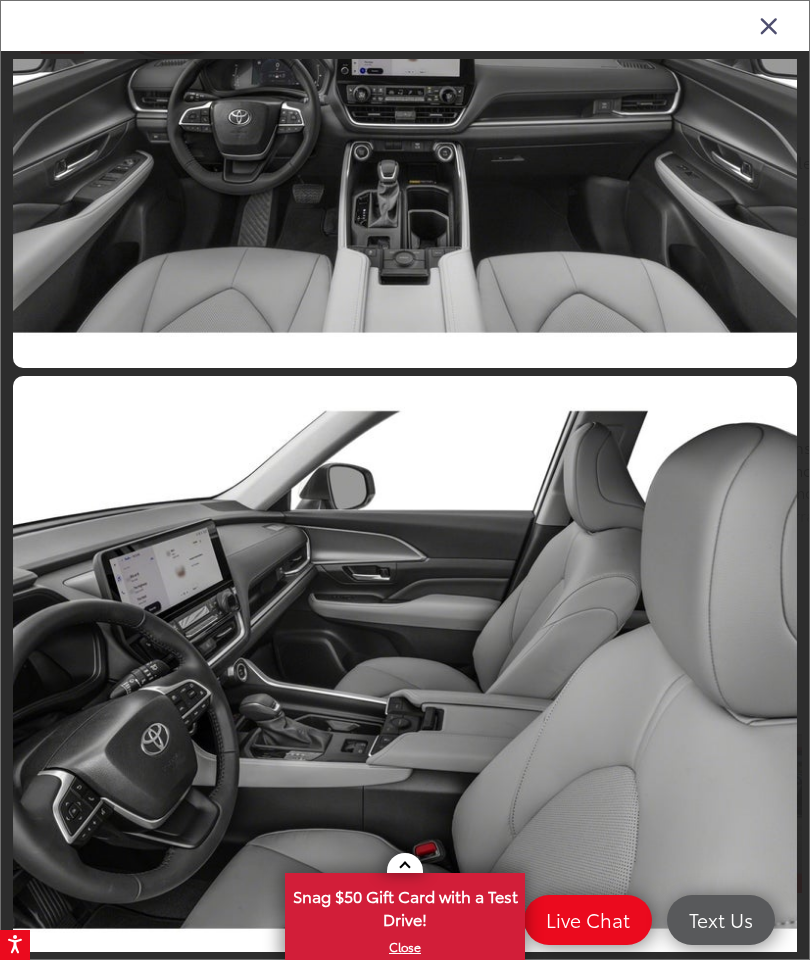 scroll, scrollTop: 2711, scrollLeft: 0, axis: vertical 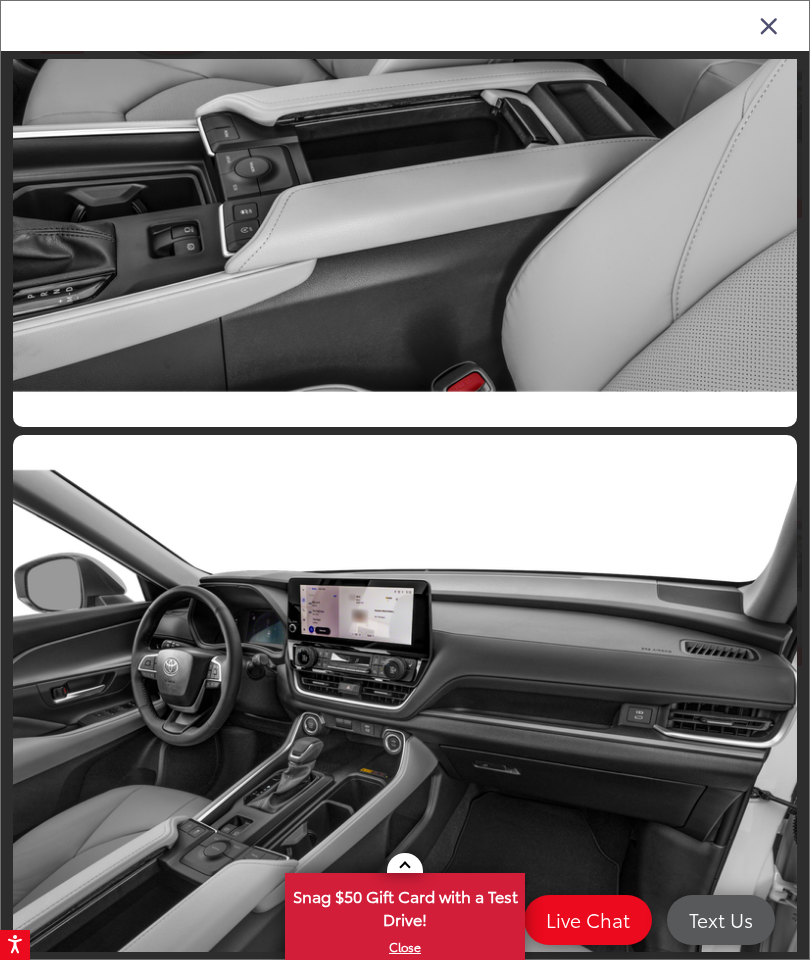 click at bounding box center [769, 25] 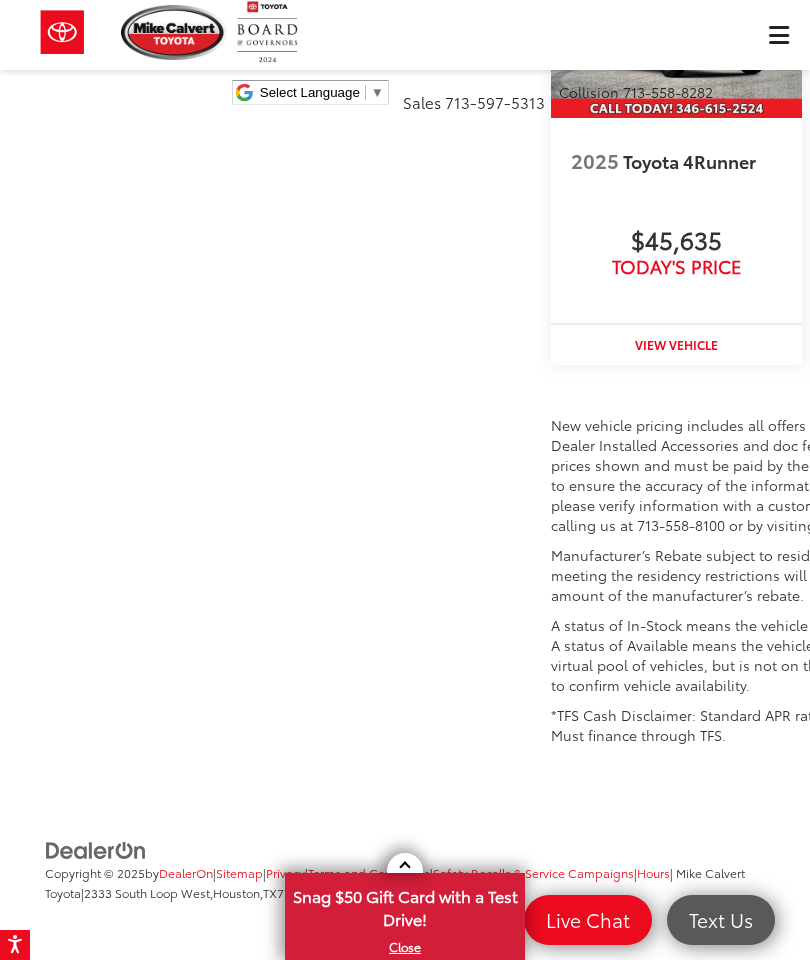 scroll, scrollTop: 3660, scrollLeft: 0, axis: vertical 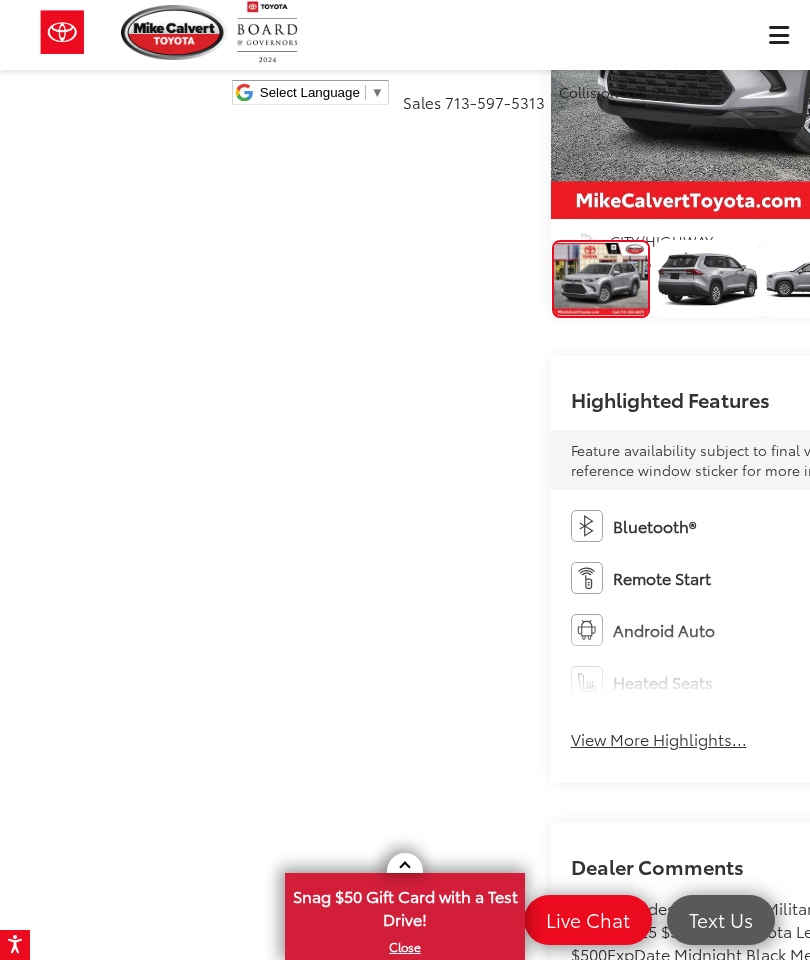 click at bounding box center (1031, -141) 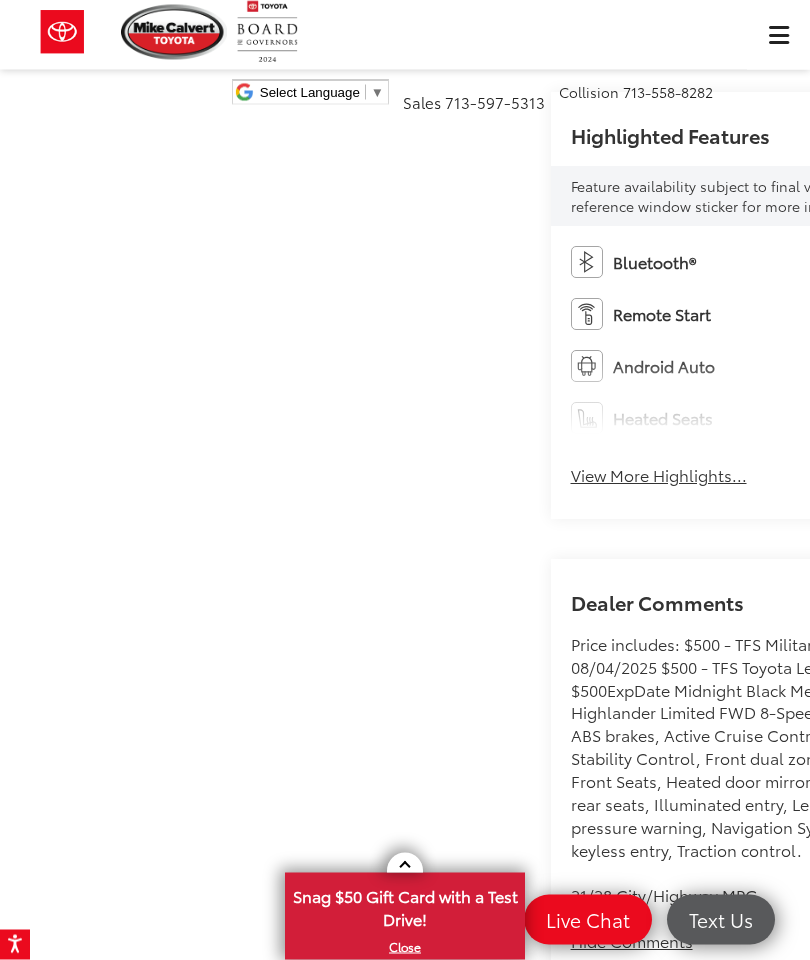 scroll, scrollTop: 567, scrollLeft: 0, axis: vertical 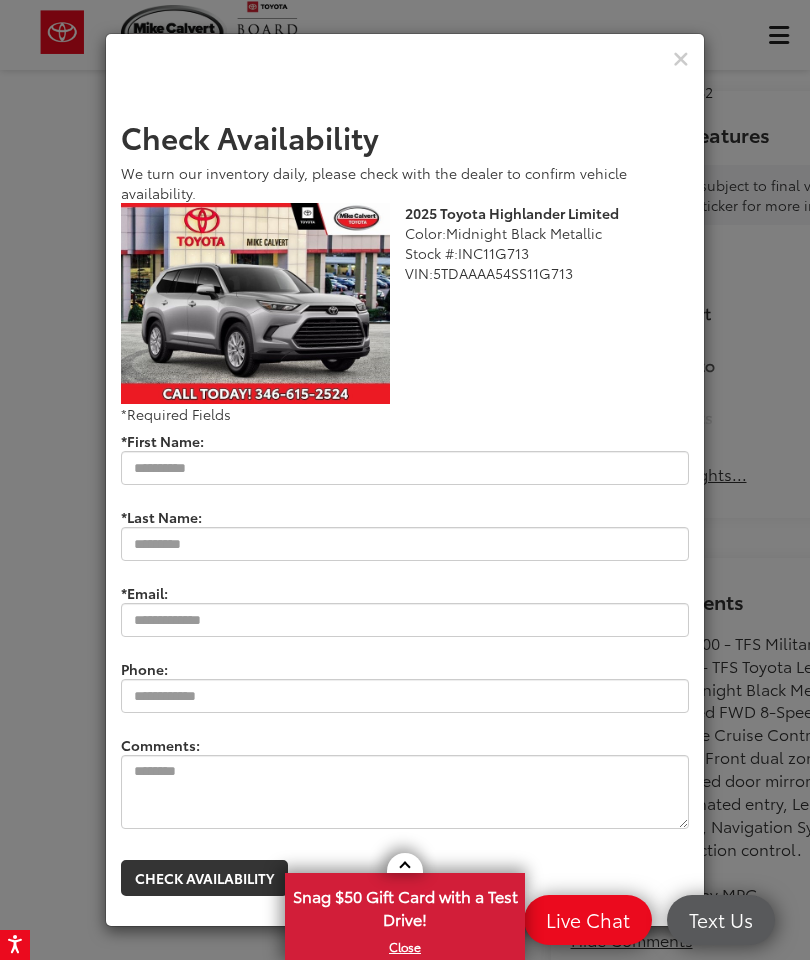 click at bounding box center (255, 304) 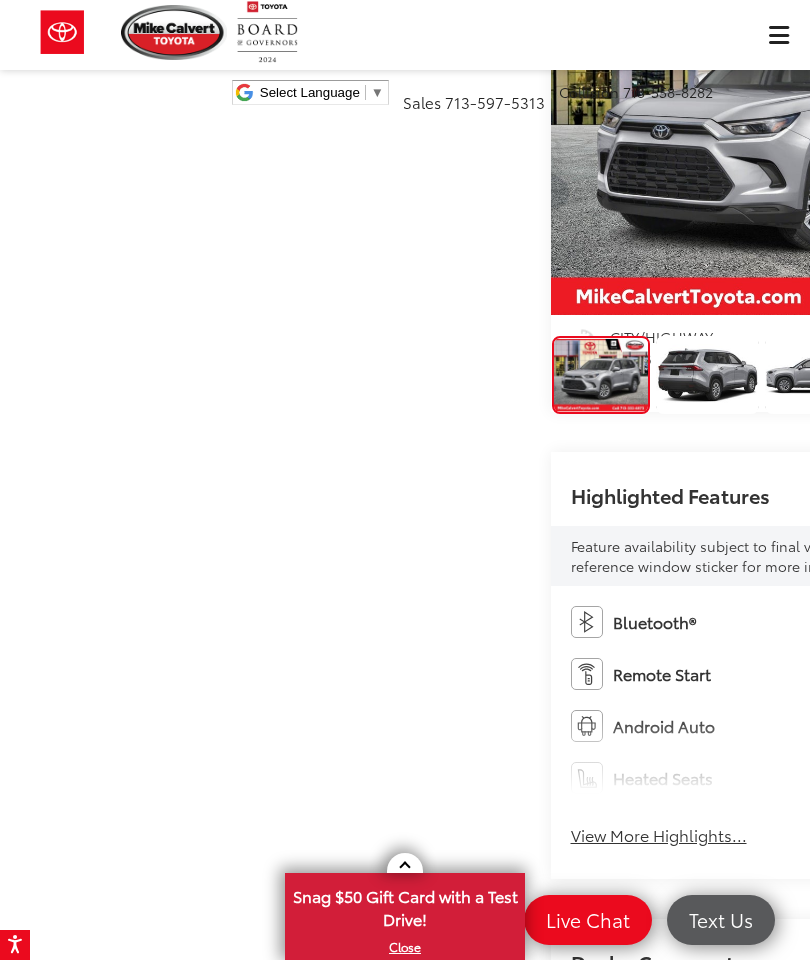 scroll, scrollTop: 245, scrollLeft: 0, axis: vertical 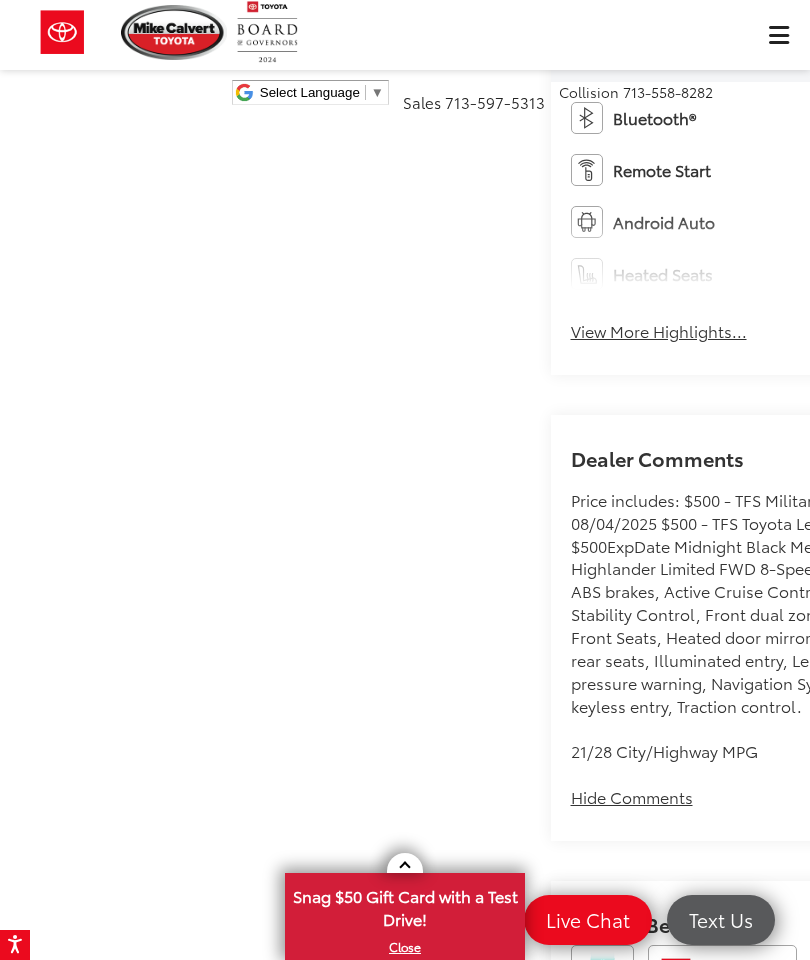 click on "Instant Deal" at bounding box center [810, -157] 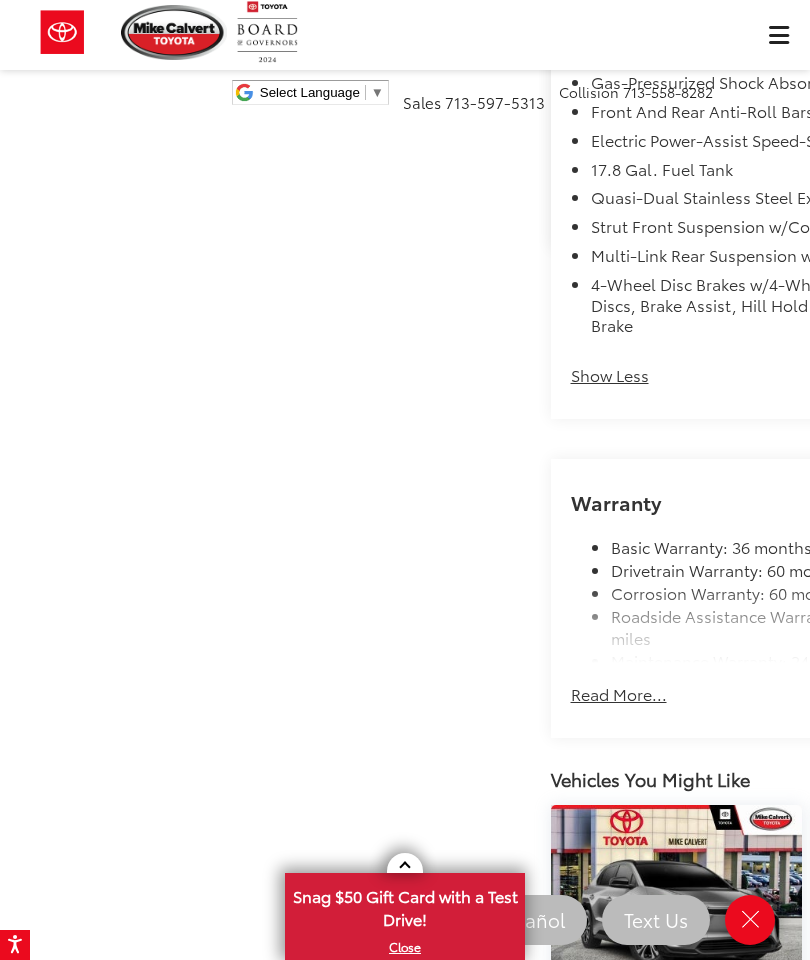 scroll, scrollTop: 1973, scrollLeft: 0, axis: vertical 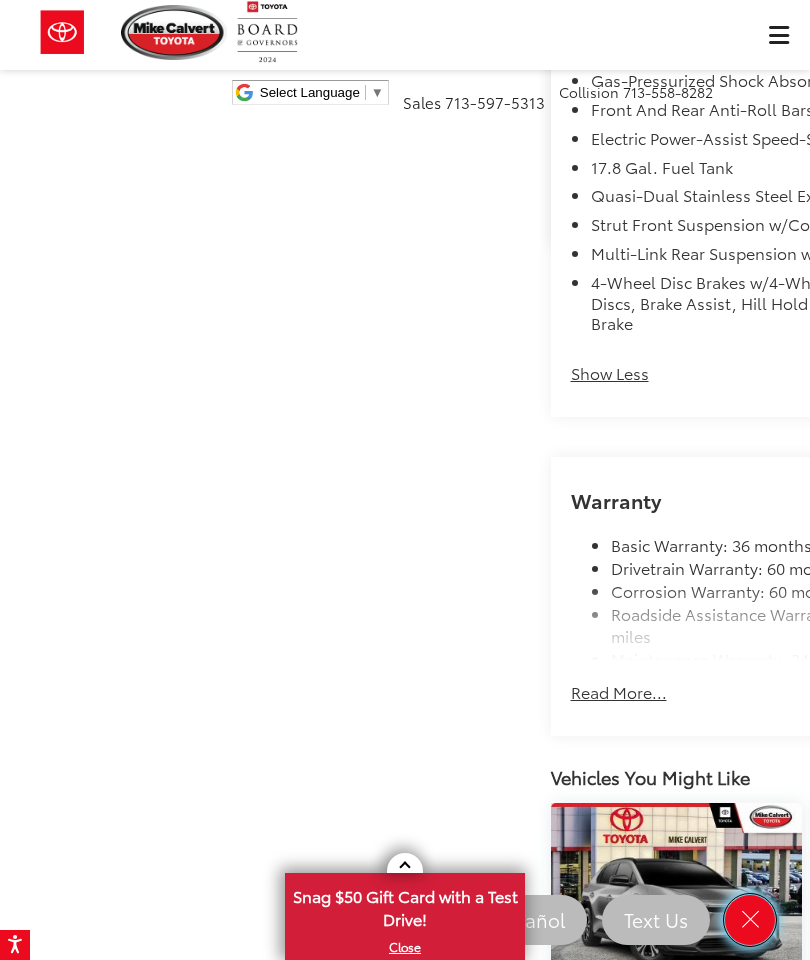 click at bounding box center (750, 919) 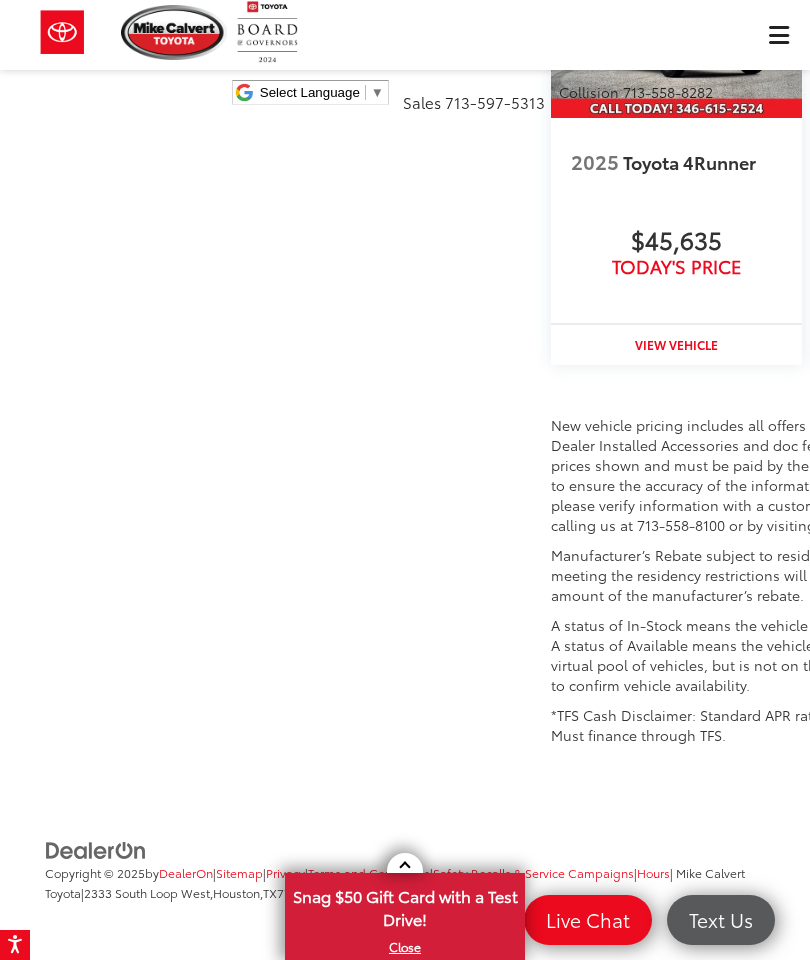 scroll, scrollTop: 4360, scrollLeft: 0, axis: vertical 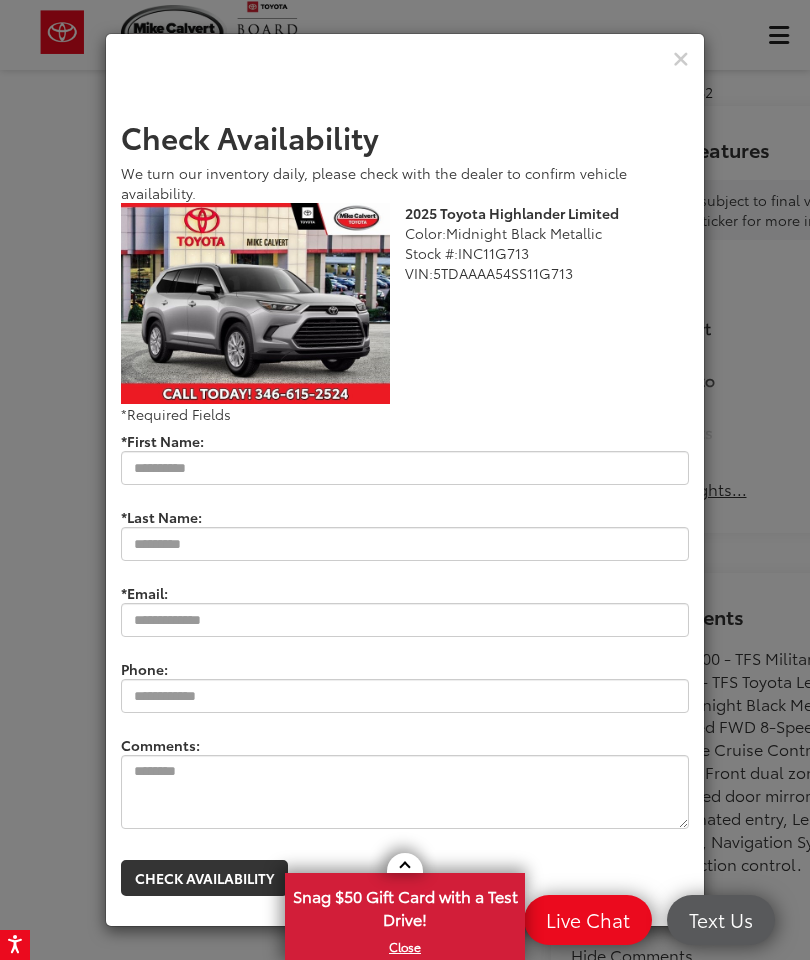 click at bounding box center (681, 59) 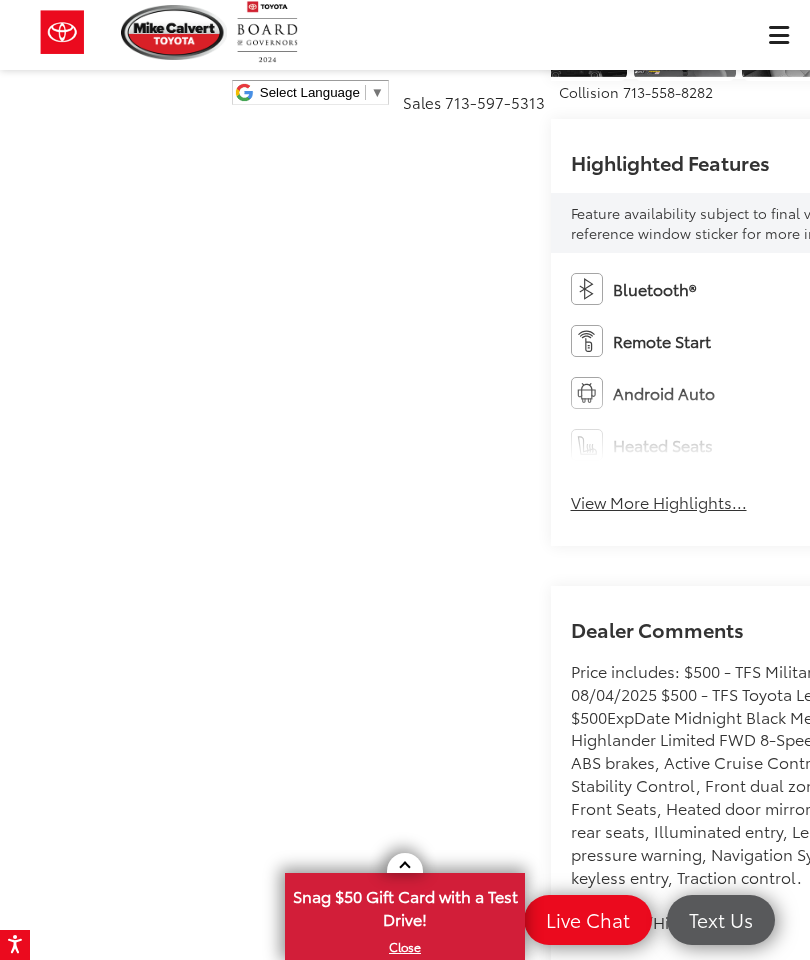scroll, scrollTop: 0, scrollLeft: 0, axis: both 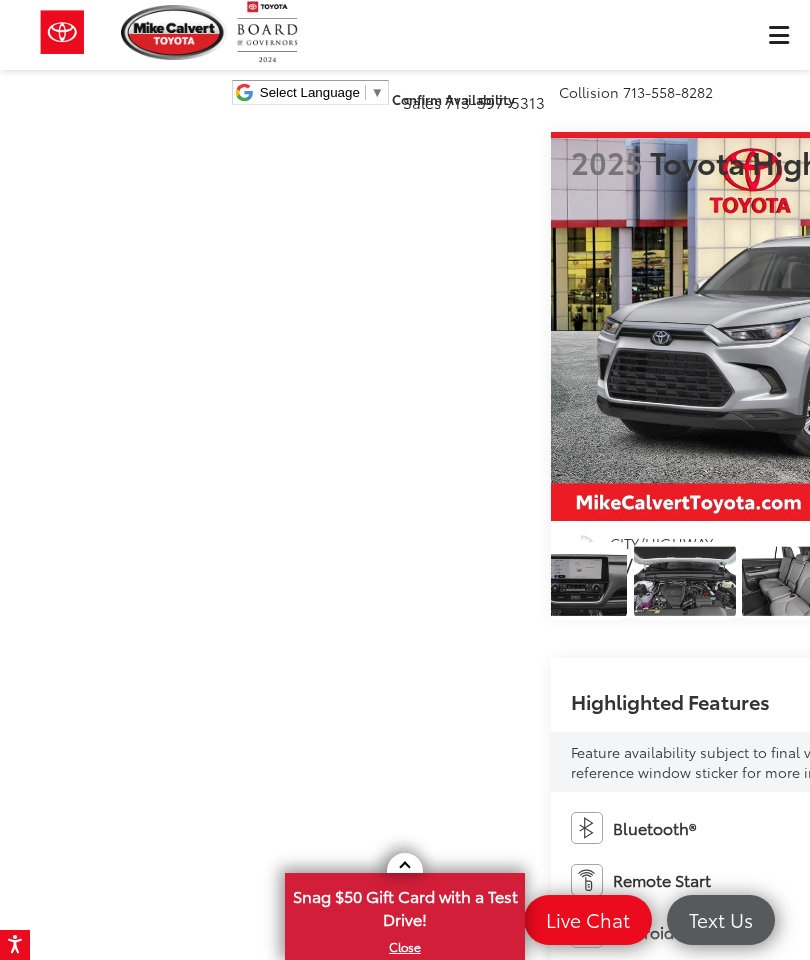 click on "22" at bounding box center [1028, 486] 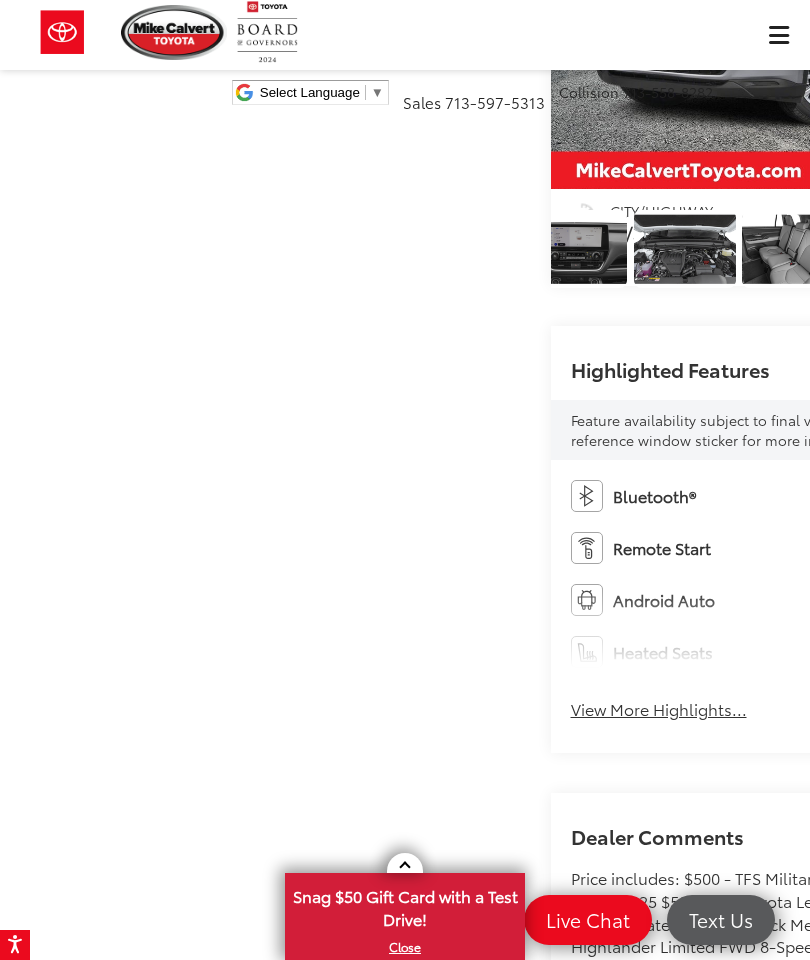 scroll, scrollTop: 326, scrollLeft: 0, axis: vertical 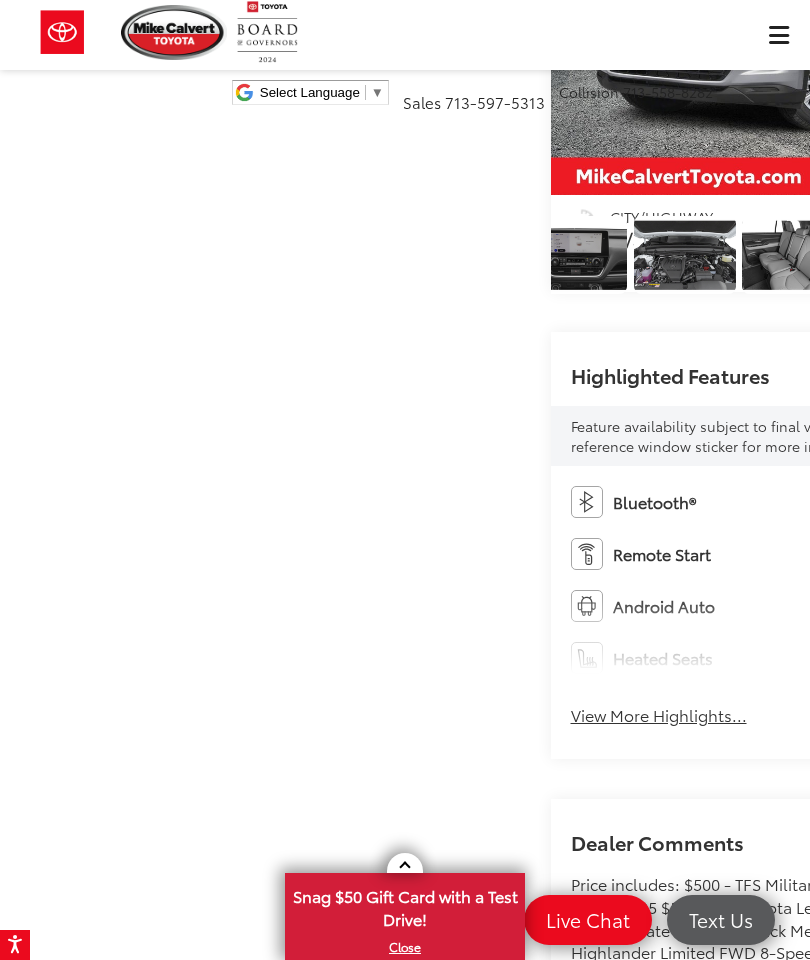 click at bounding box center [1031, -165] 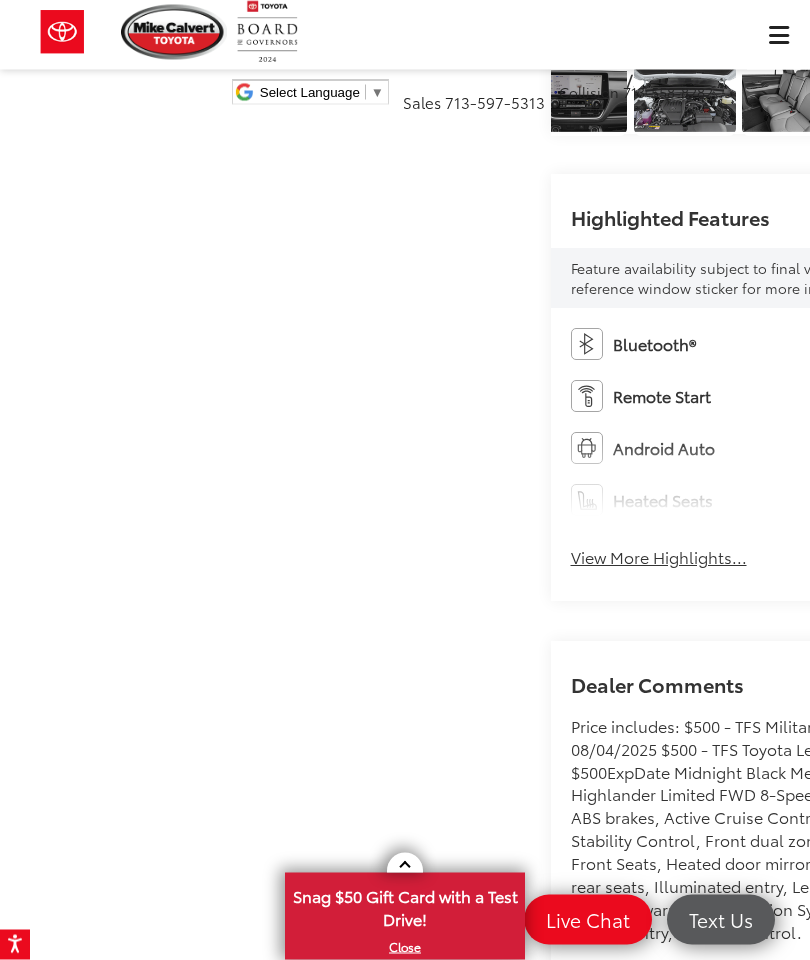 scroll, scrollTop: 484, scrollLeft: 0, axis: vertical 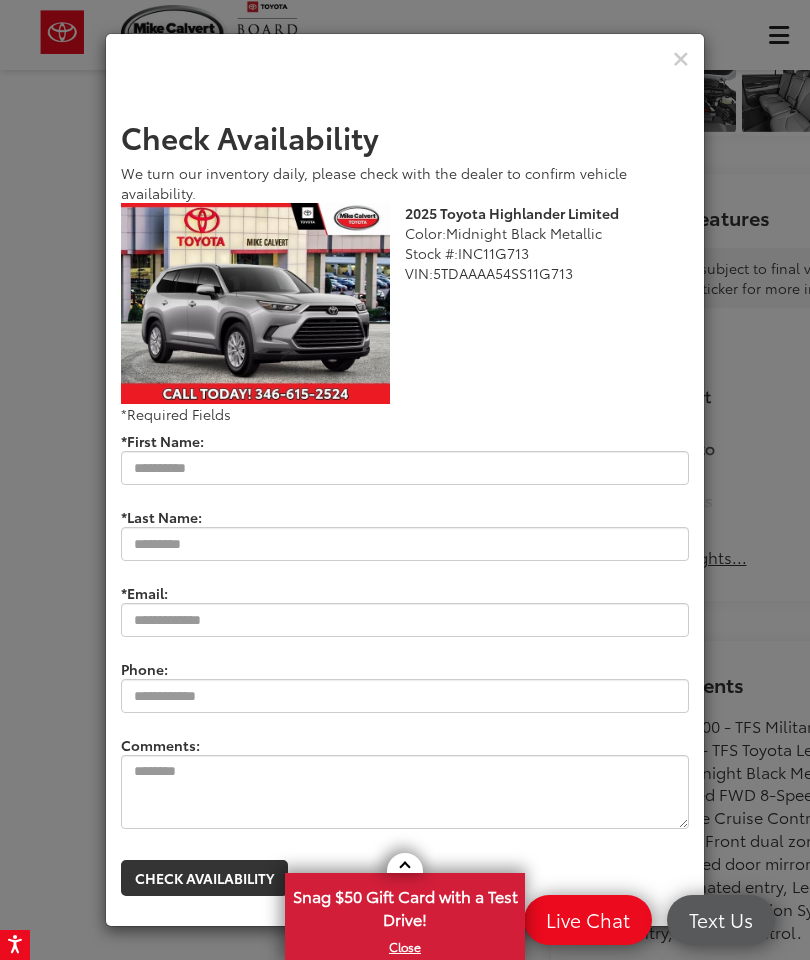 click at bounding box center [681, 59] 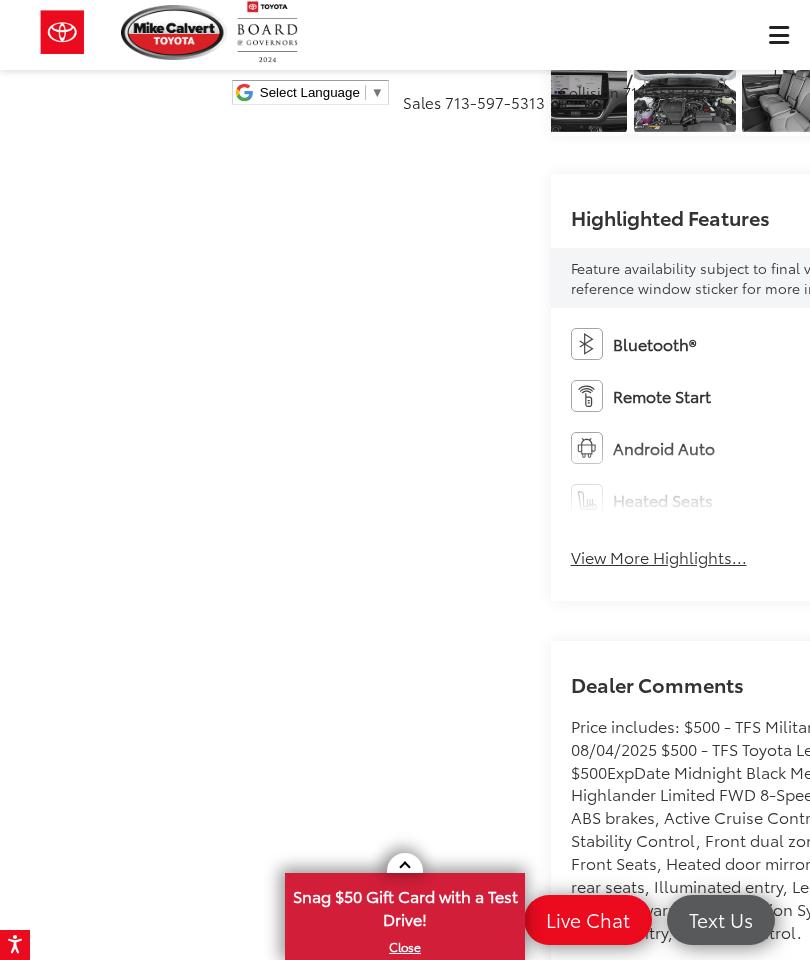 click on "Instant Deal" at bounding box center (810, 69) 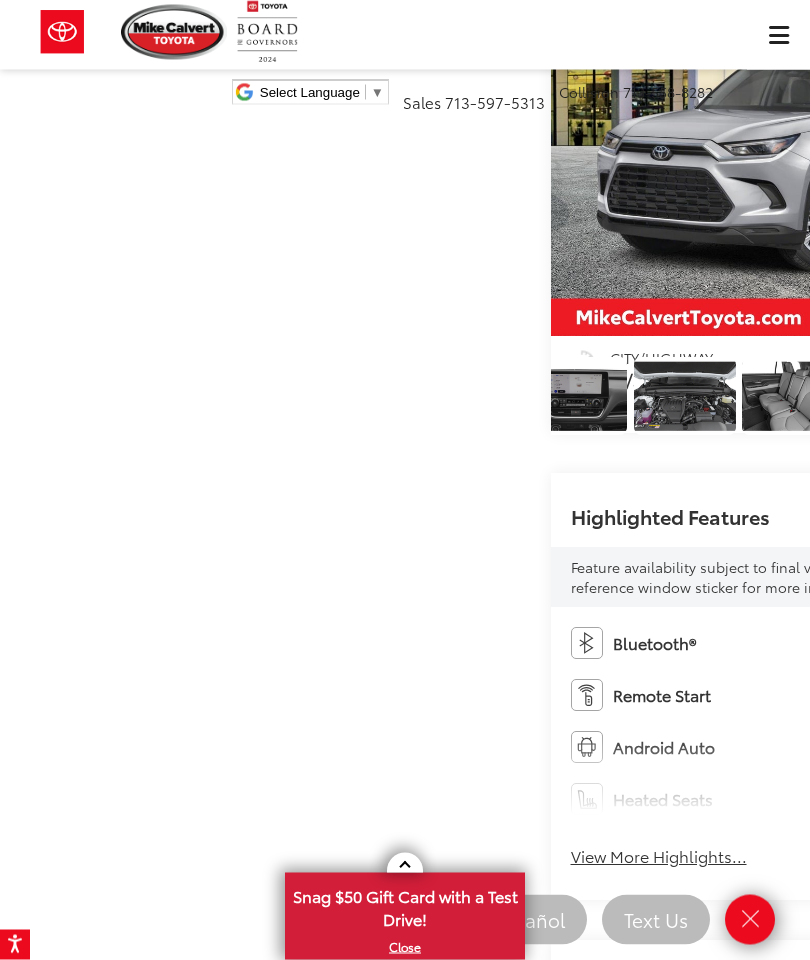 scroll, scrollTop: 0, scrollLeft: 0, axis: both 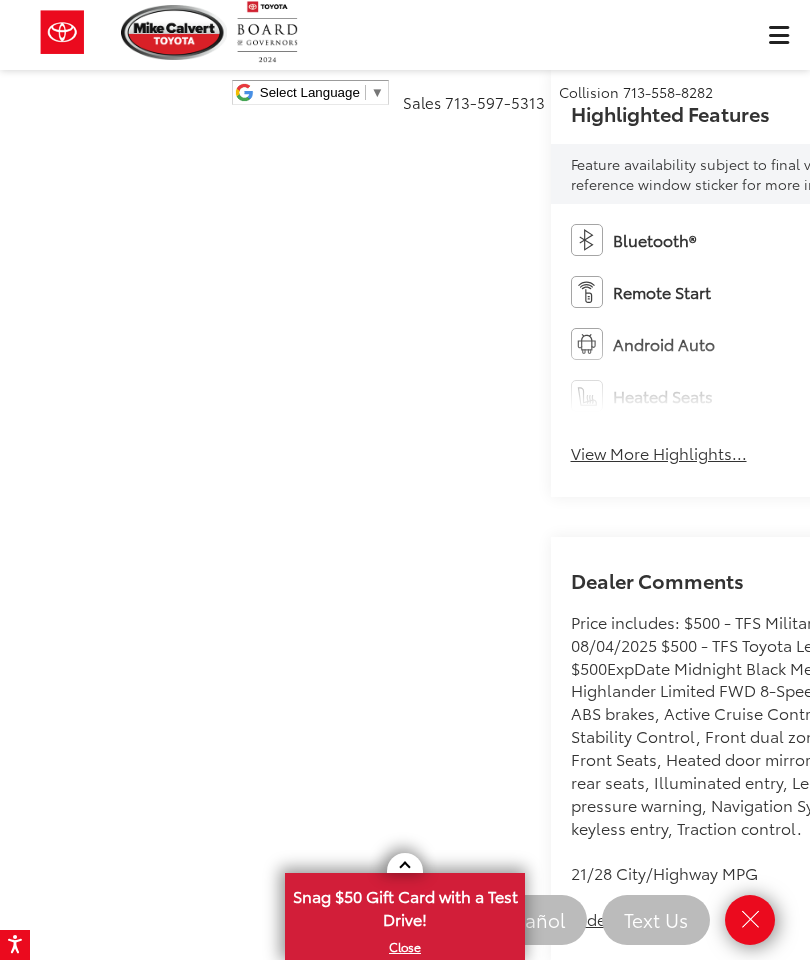 click on "Instant Deal" at bounding box center (810, -35) 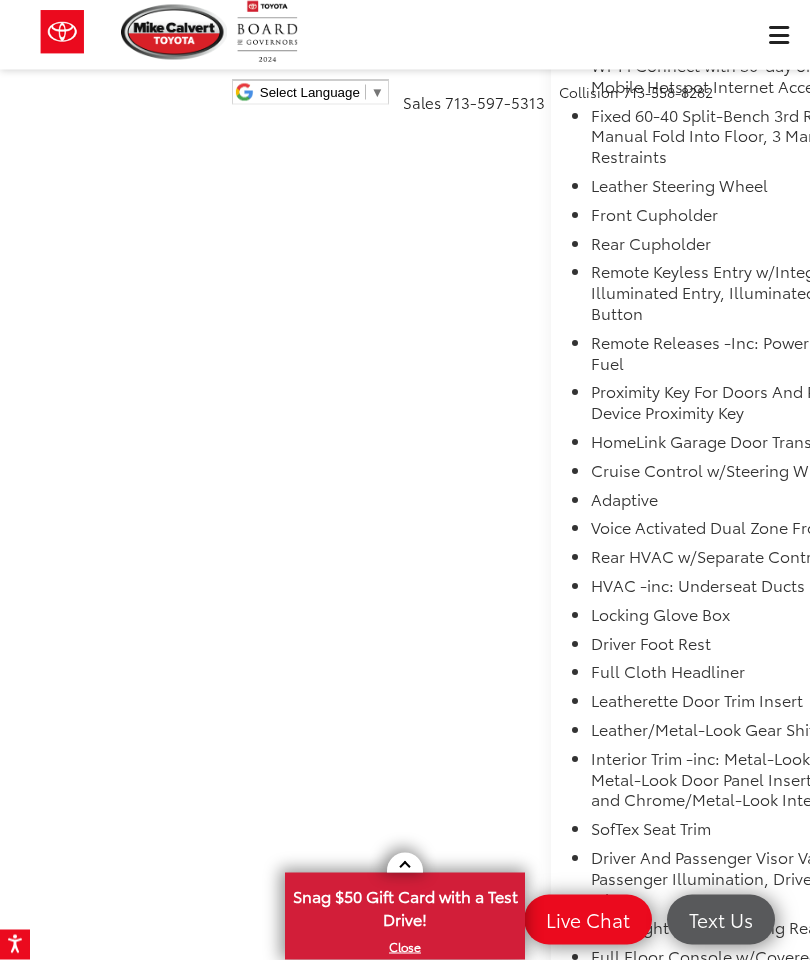 scroll, scrollTop: 2141, scrollLeft: 0, axis: vertical 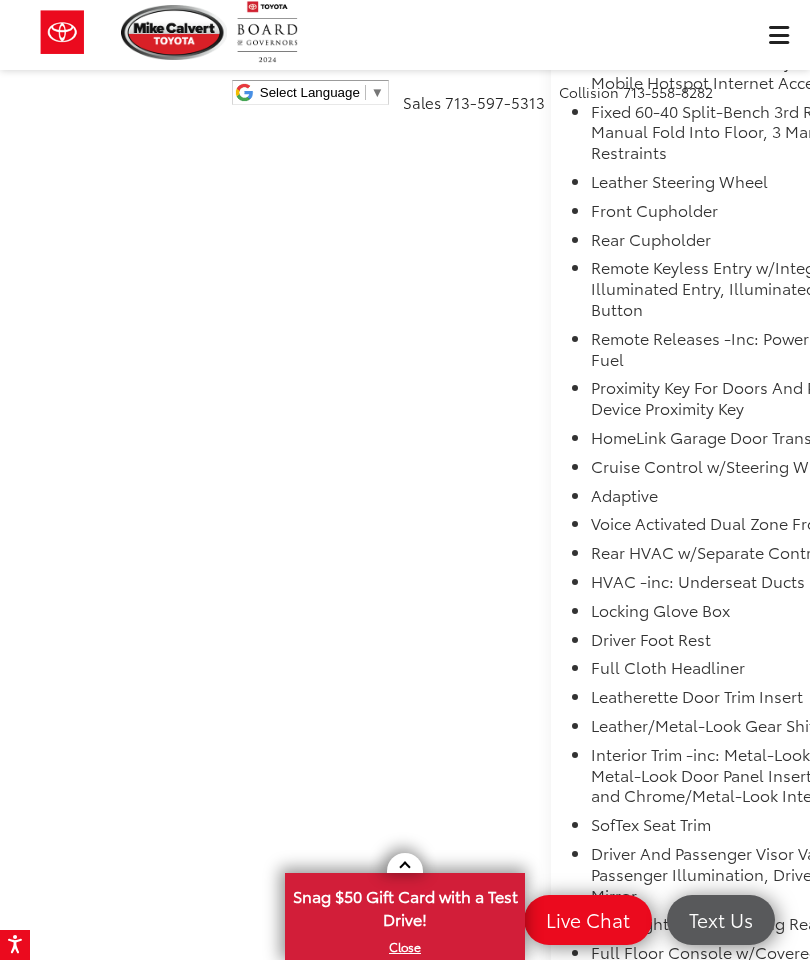 click at bounding box center (571, -454) 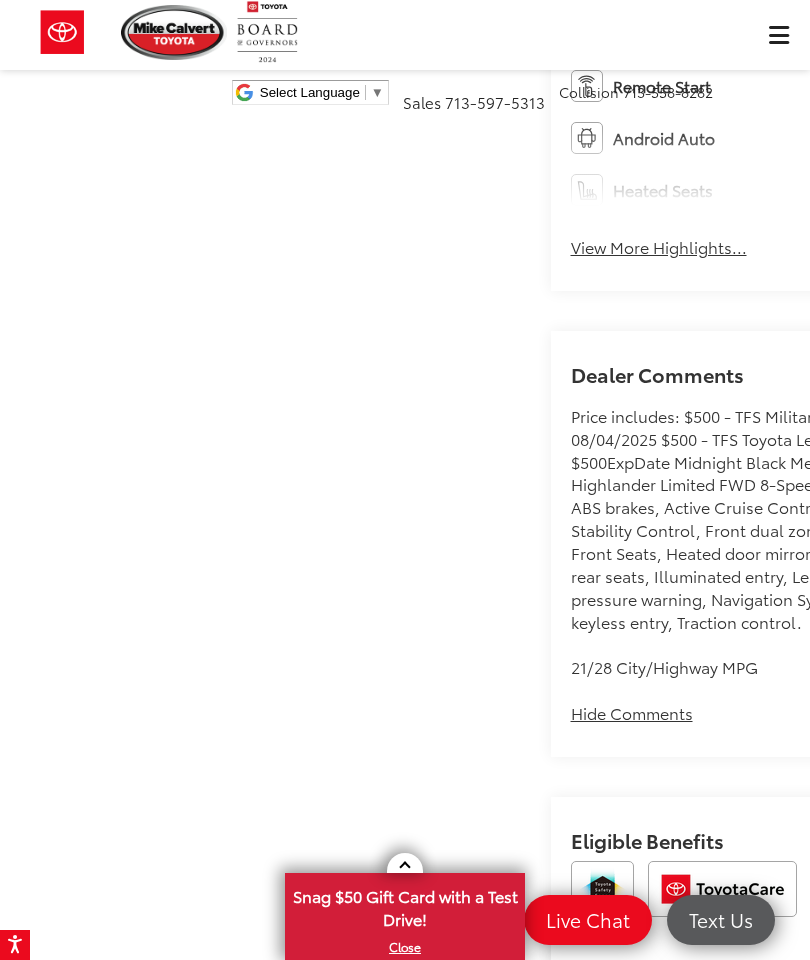 scroll, scrollTop: 772, scrollLeft: 0, axis: vertical 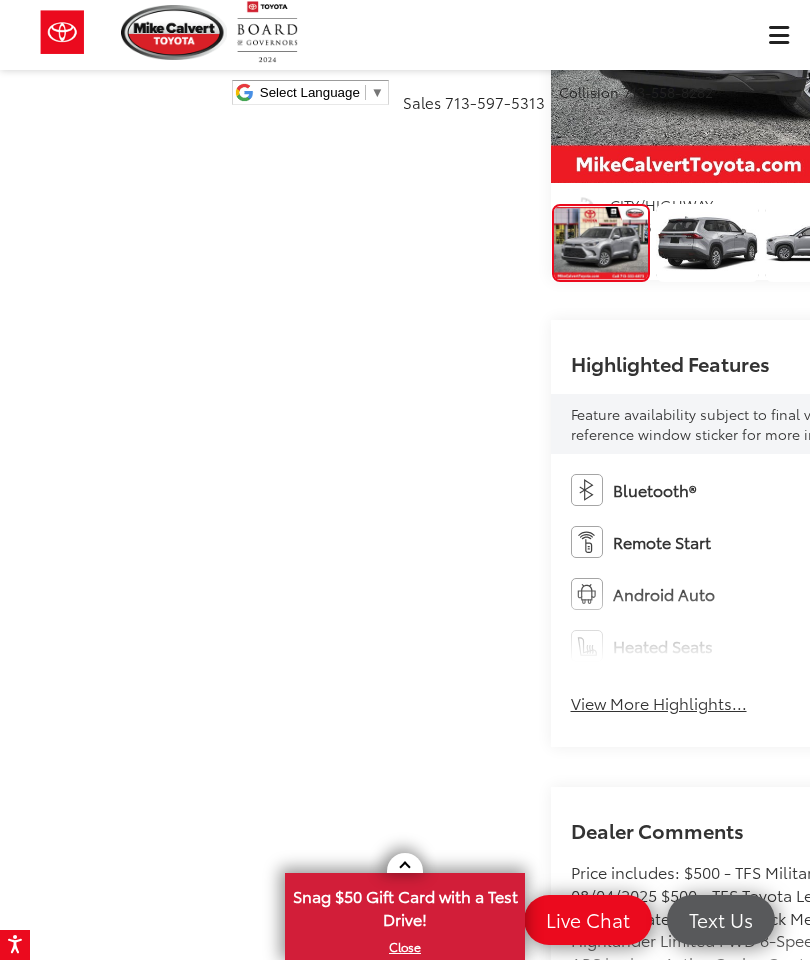 click at bounding box center (825, -25) 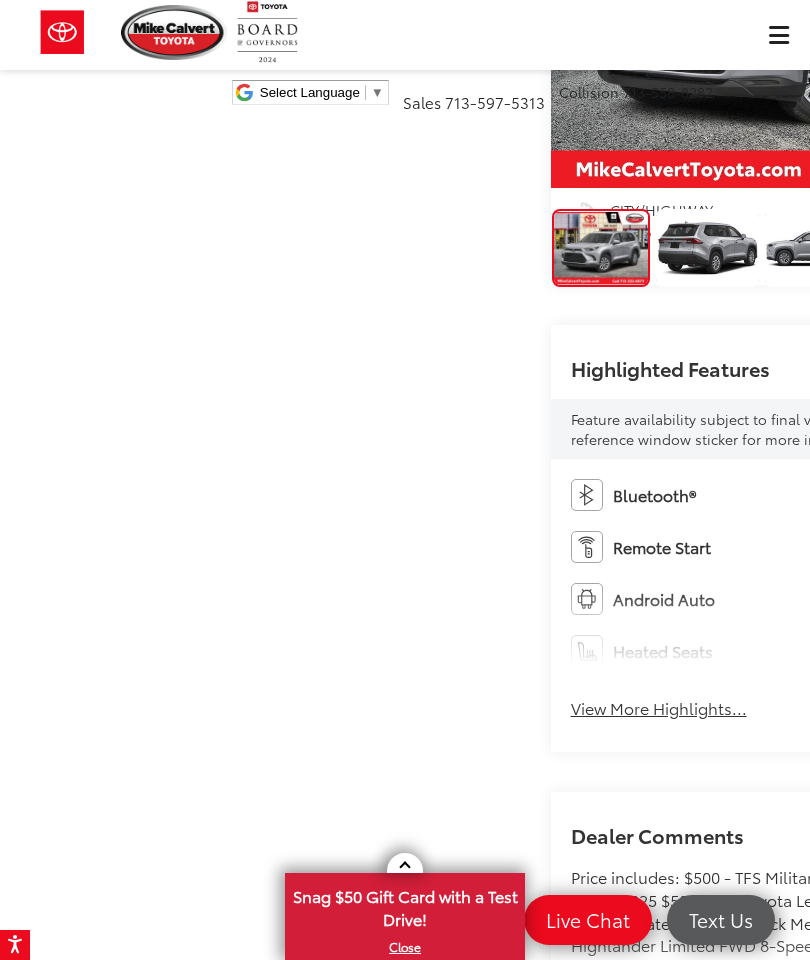 scroll, scrollTop: 331, scrollLeft: 0, axis: vertical 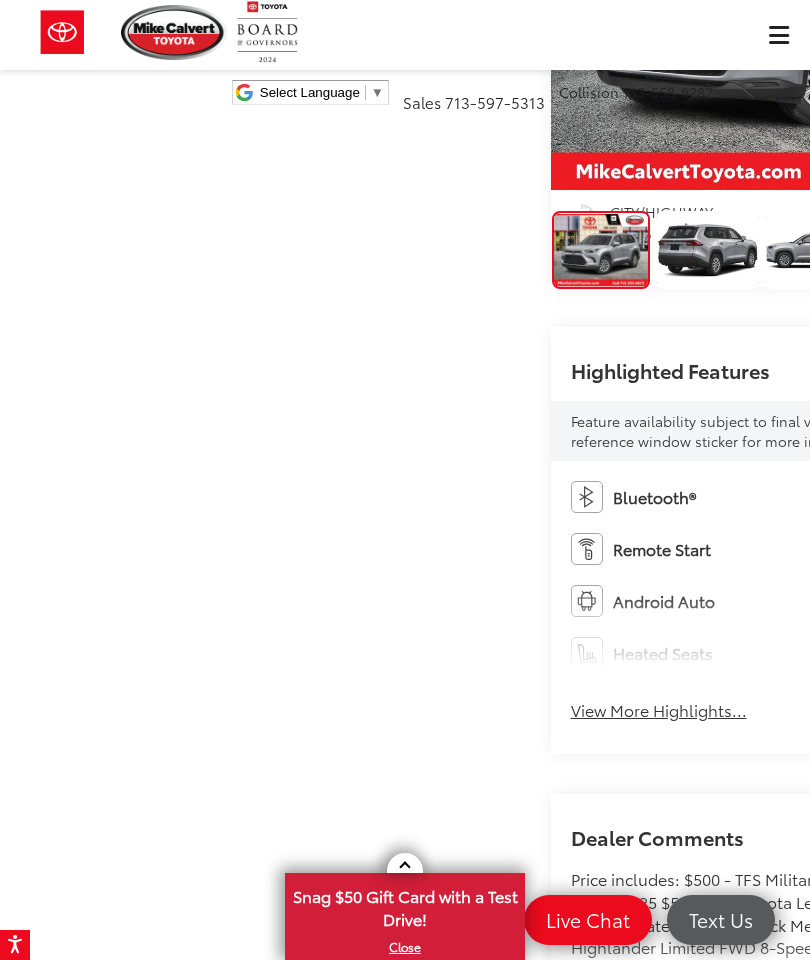click on "More" at bounding box center (804, -18) 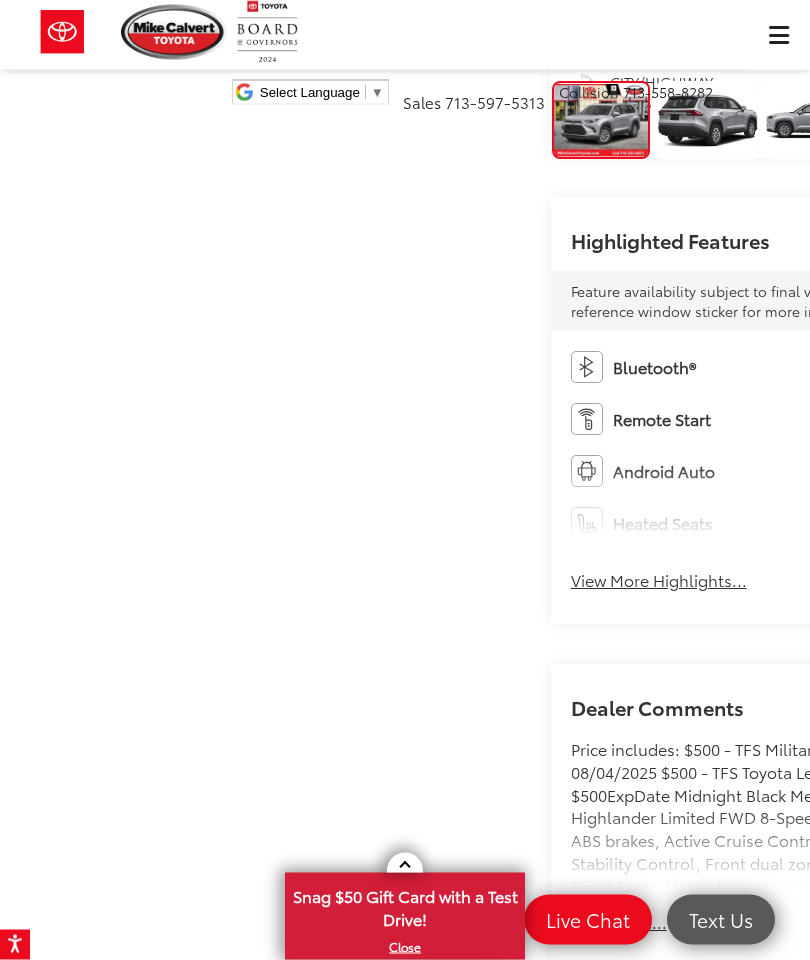scroll, scrollTop: 462, scrollLeft: 0, axis: vertical 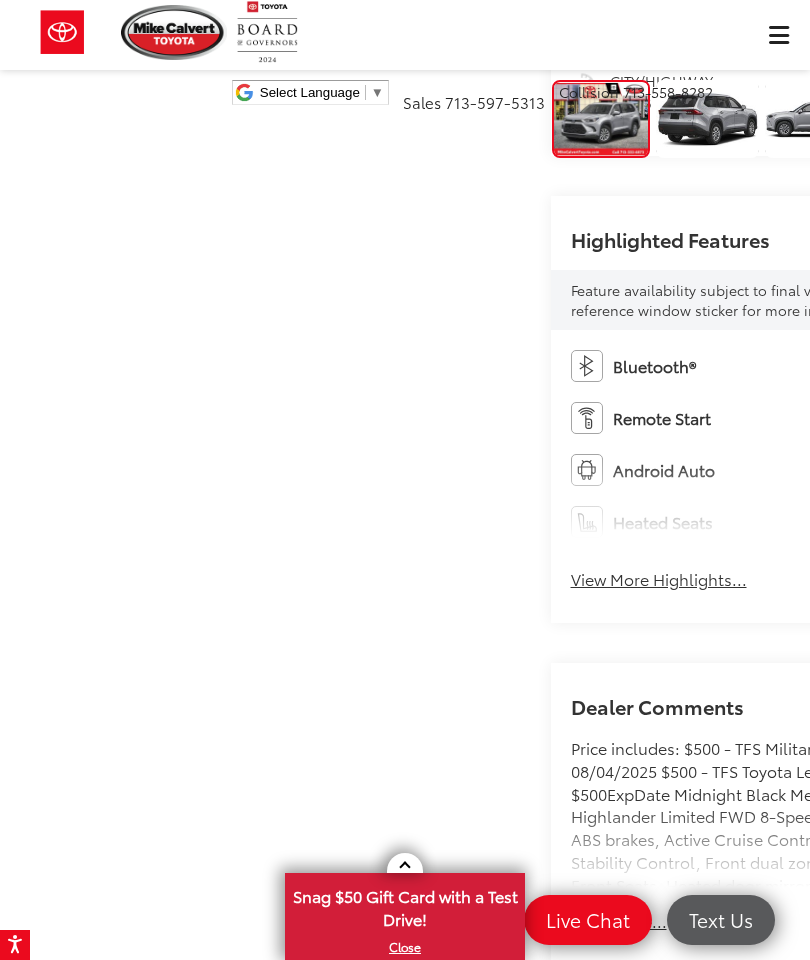 click on "$44,651" at bounding box center (1024, -38) 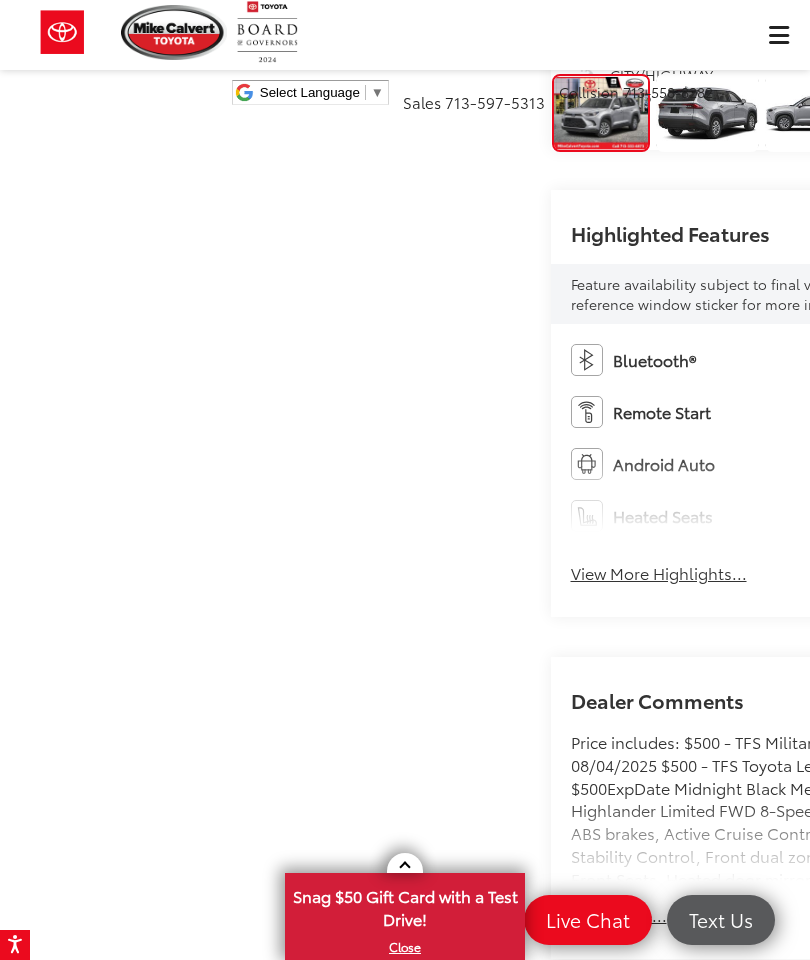 scroll, scrollTop: 466, scrollLeft: 0, axis: vertical 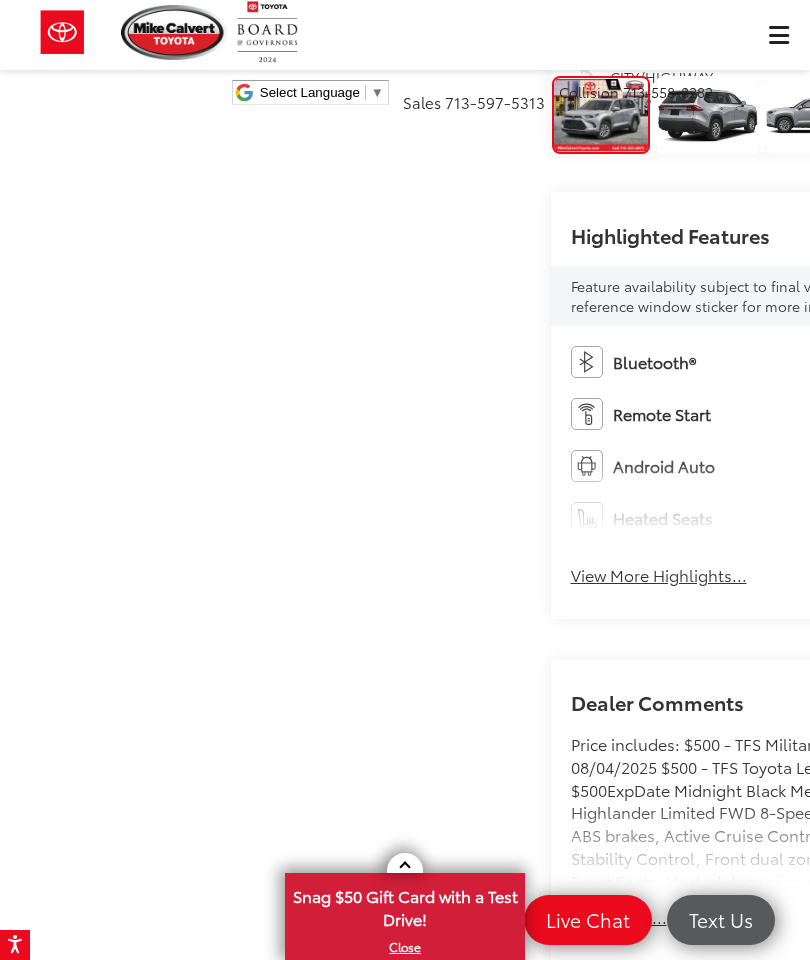 click at bounding box center (707, 115) 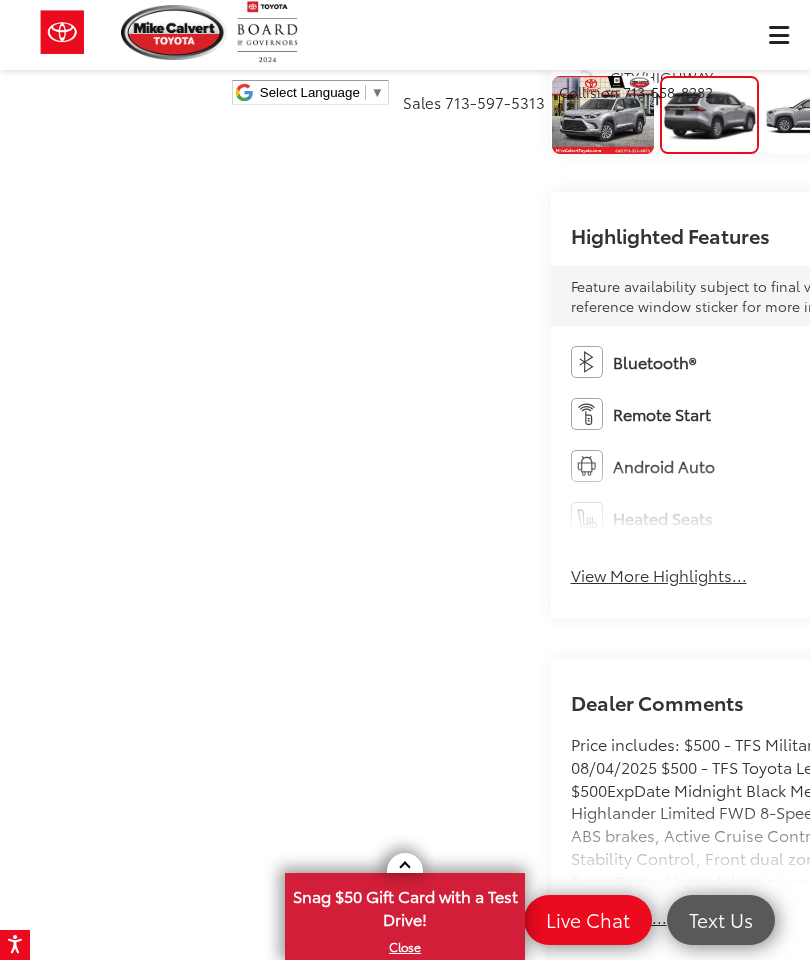 scroll, scrollTop: 0, scrollLeft: 810, axis: horizontal 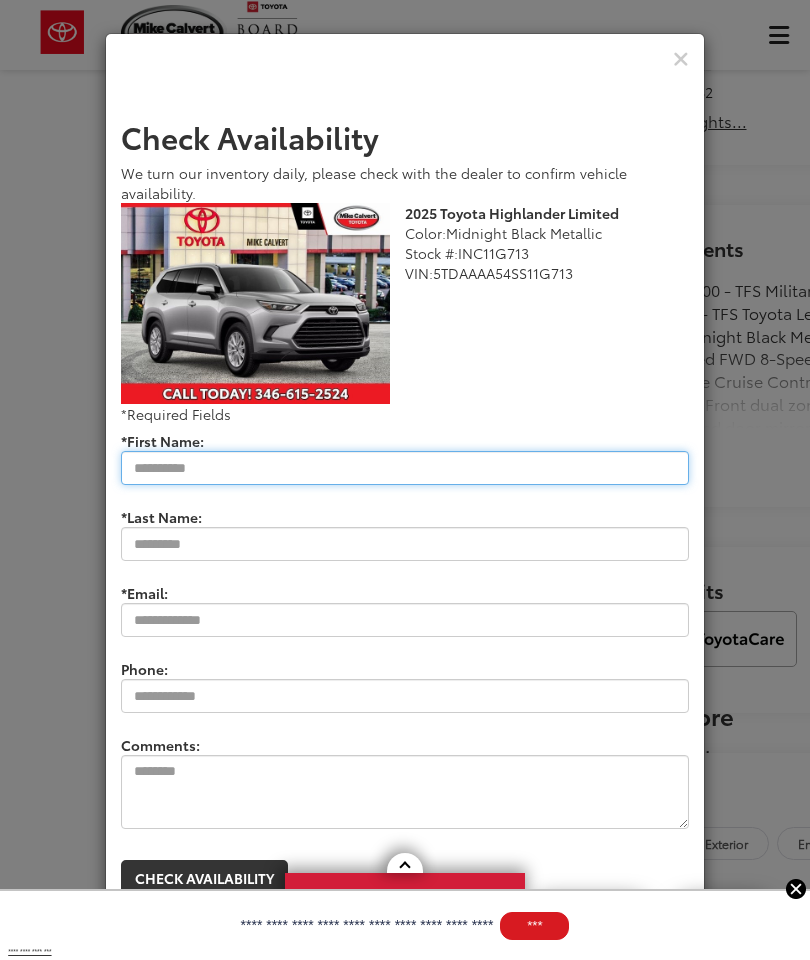click on "*First Name:" at bounding box center (405, 468) 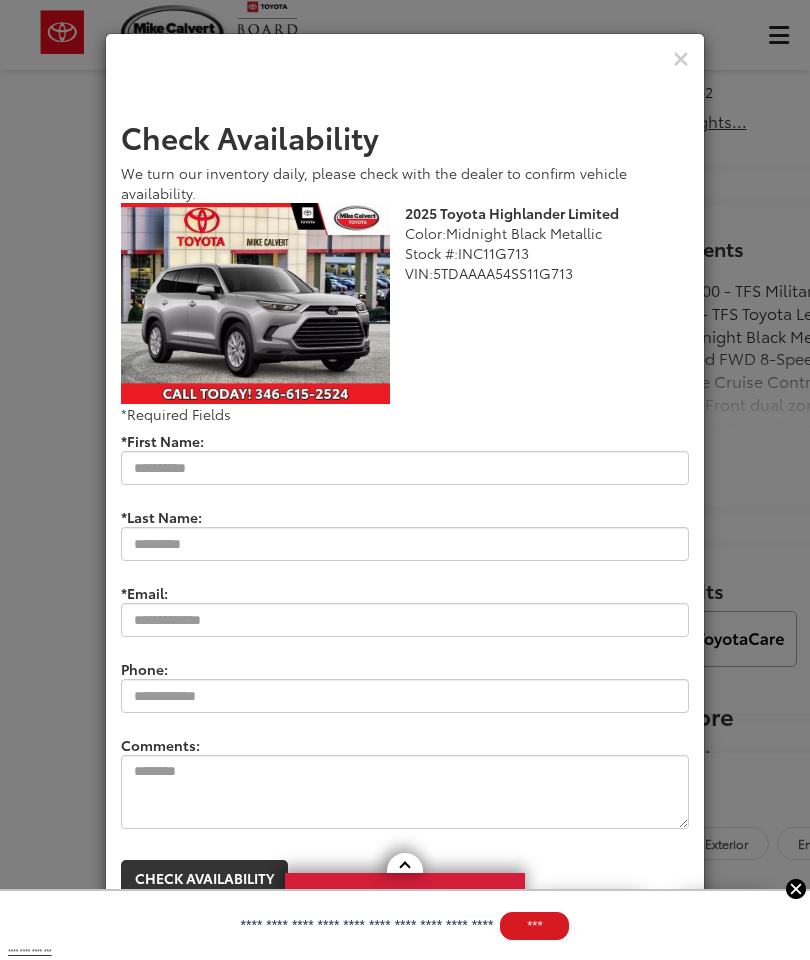 type on "*********" 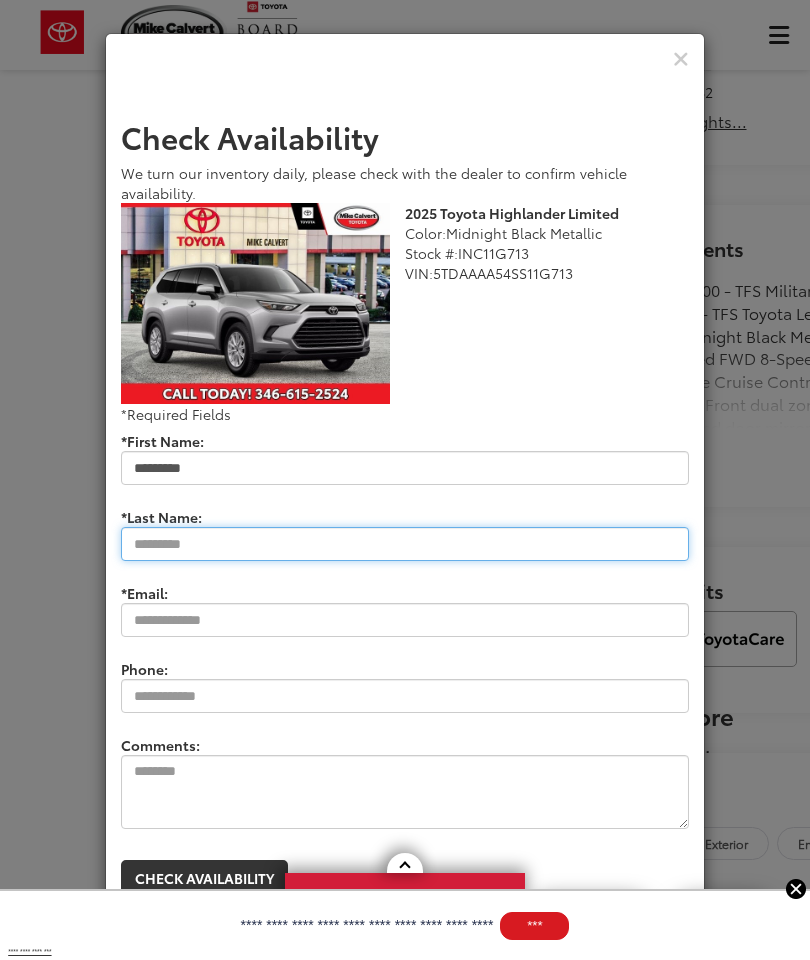 type on "********" 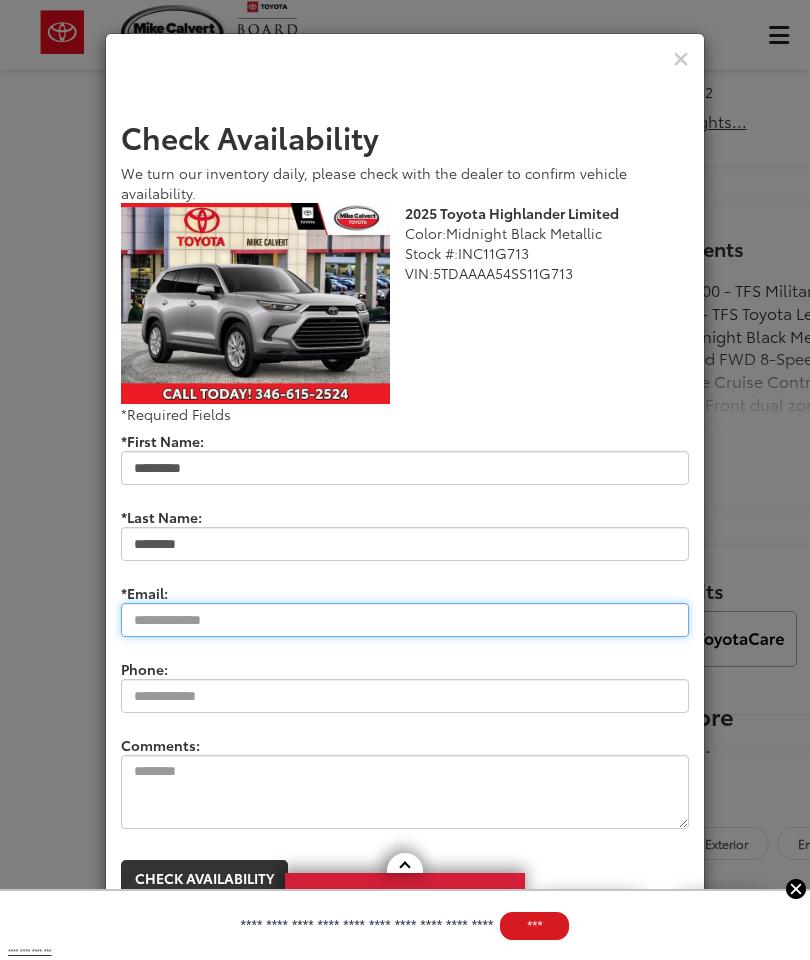 type on "**********" 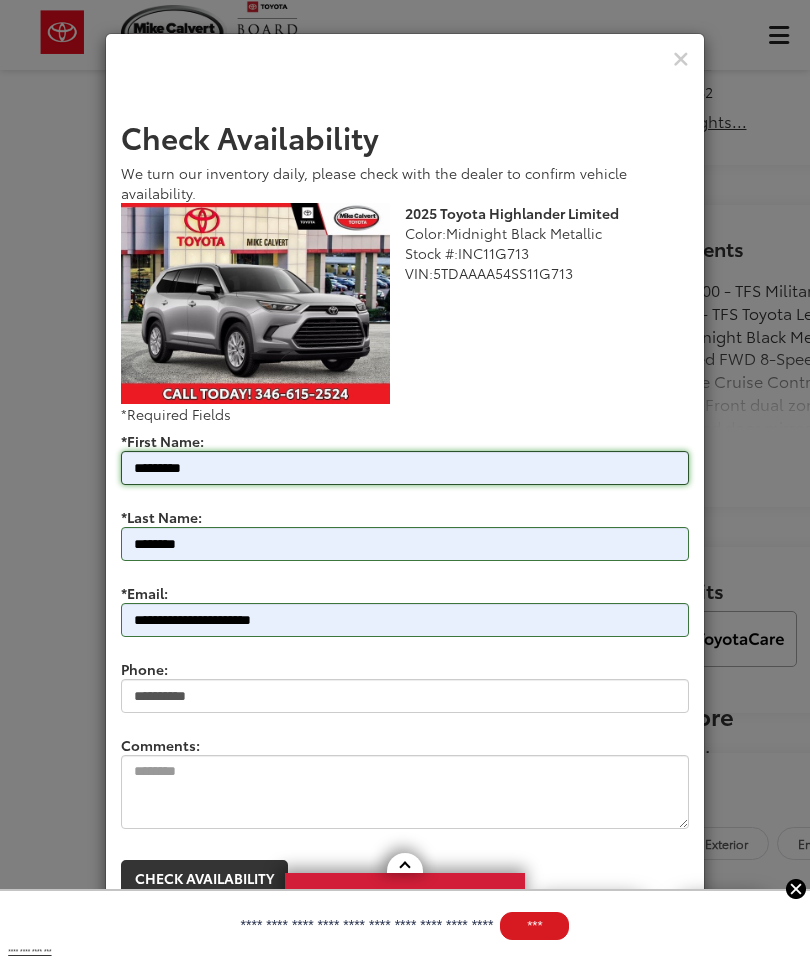 type on "**********" 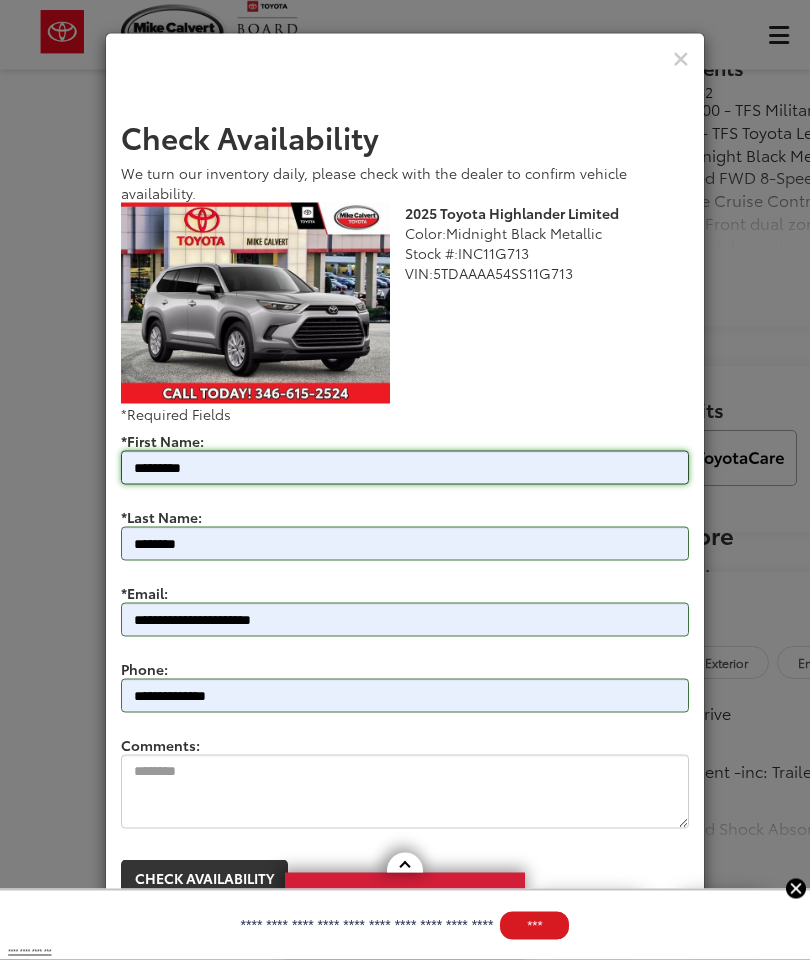 scroll, scrollTop: 1125, scrollLeft: 0, axis: vertical 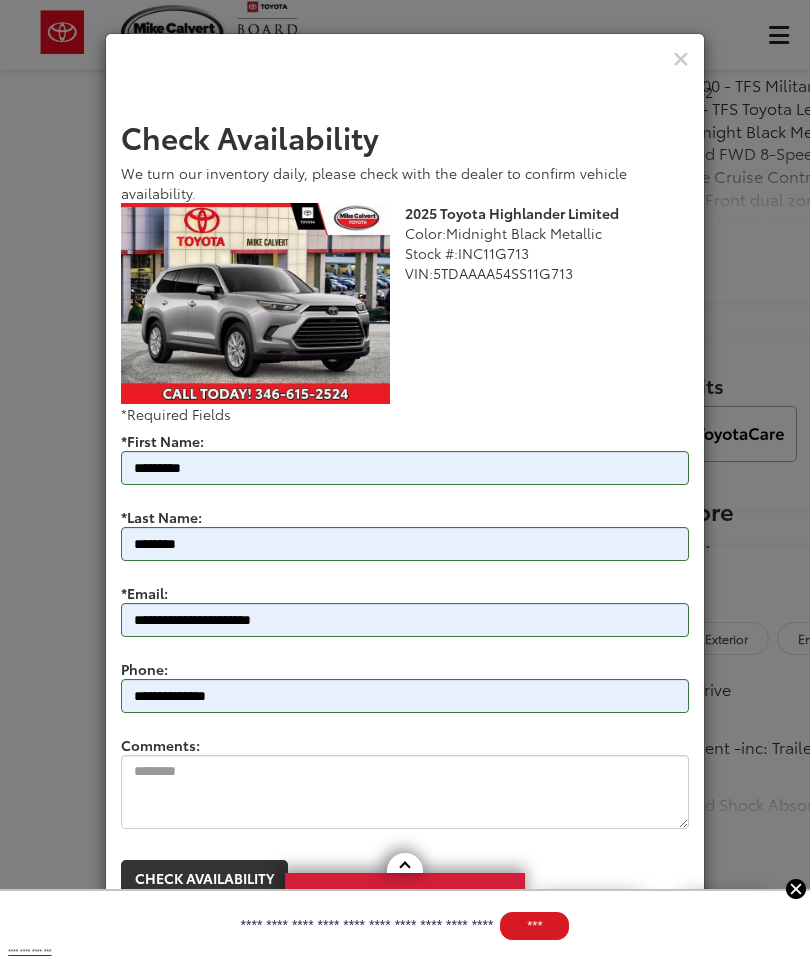 click on "Check Availability" at bounding box center [204, 878] 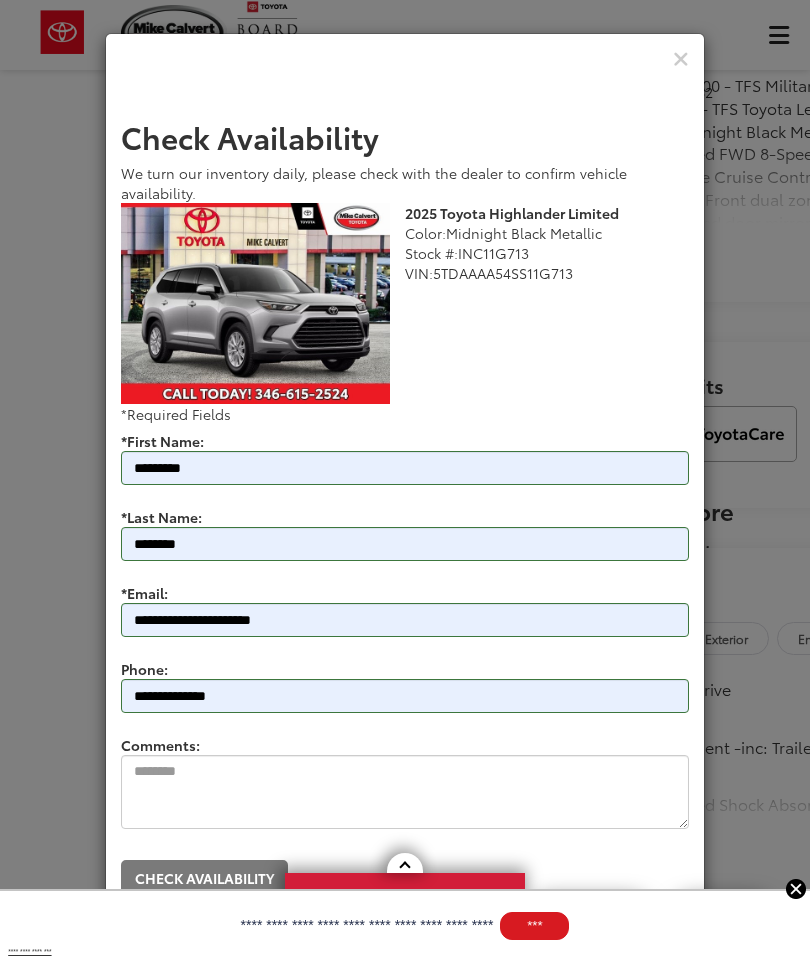 click on "***" at bounding box center [534, 926] 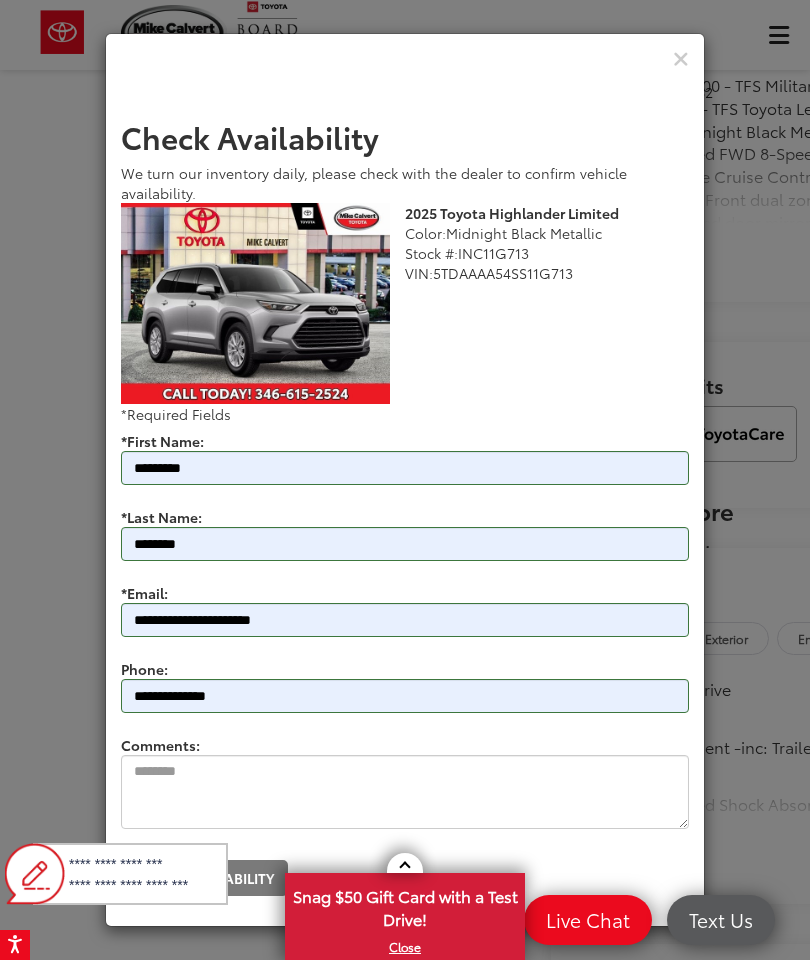 click on "Live Chat" at bounding box center [588, 919] 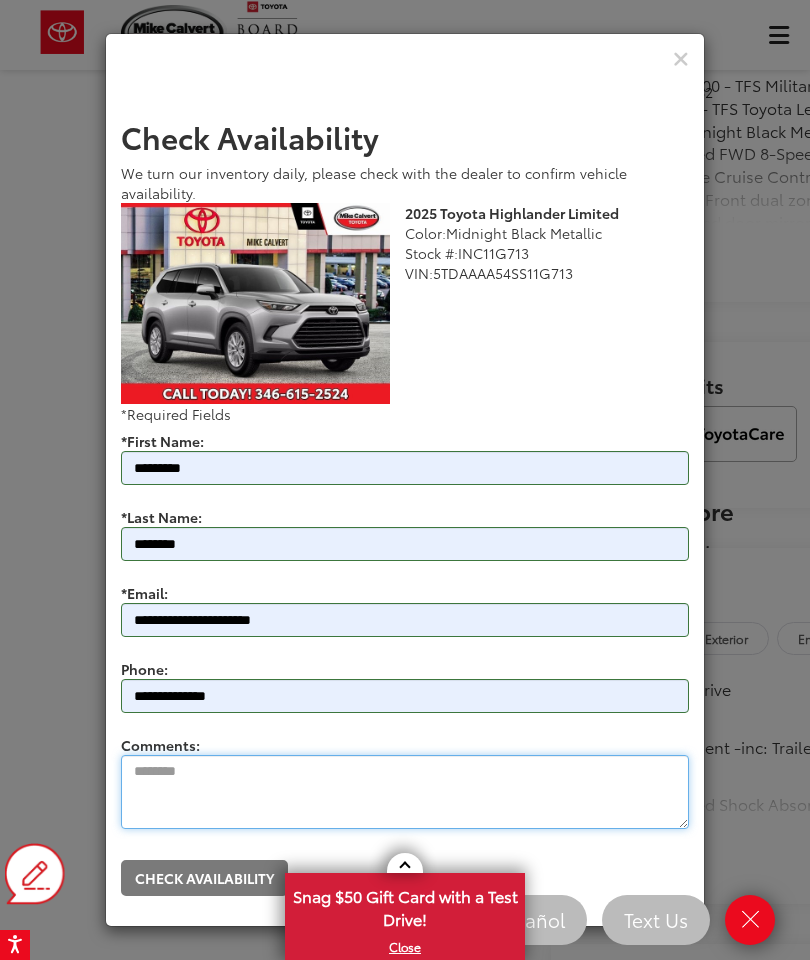 click on "Comments:" at bounding box center [405, 792] 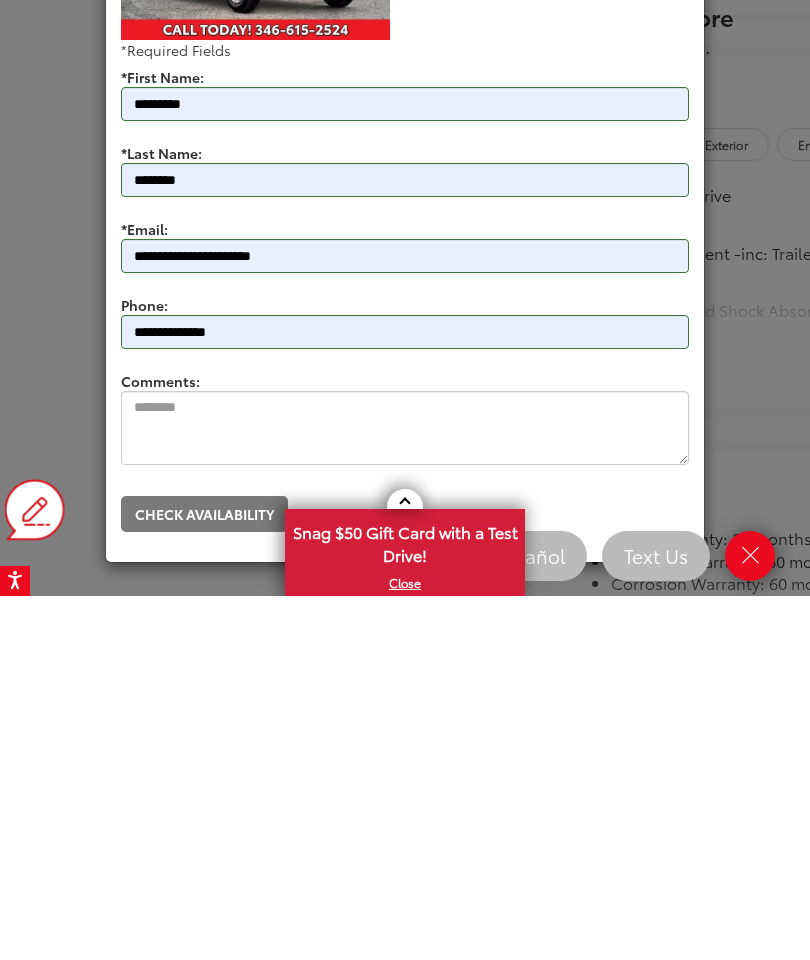 scroll, scrollTop: 1620, scrollLeft: 0, axis: vertical 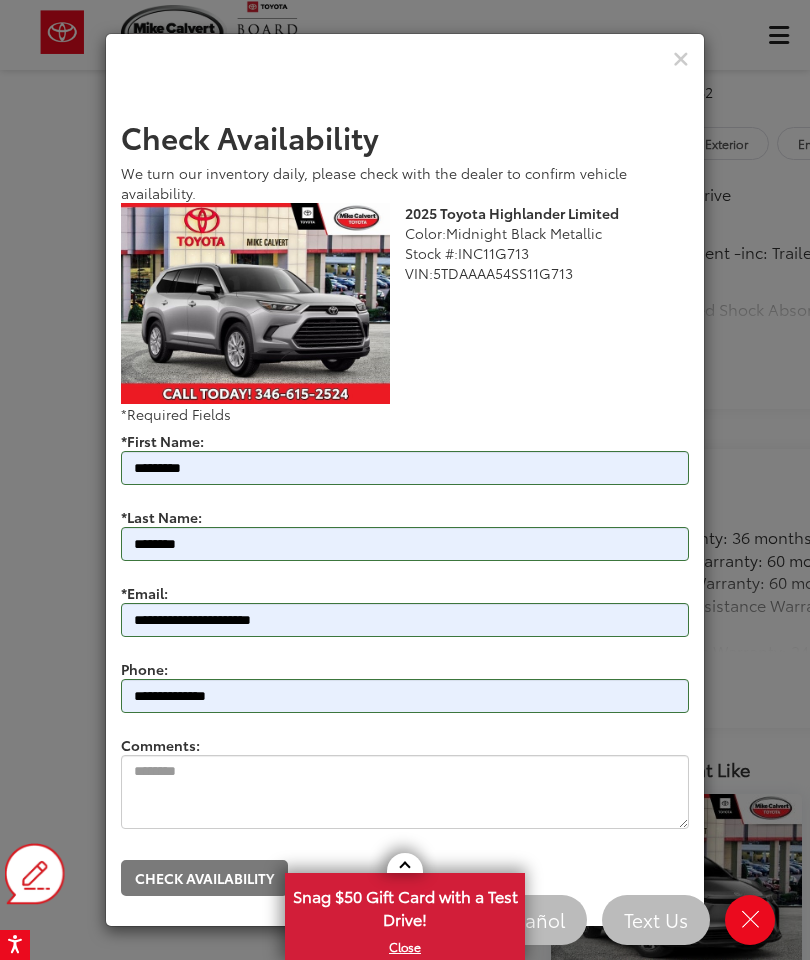 click at bounding box center (750, 919) 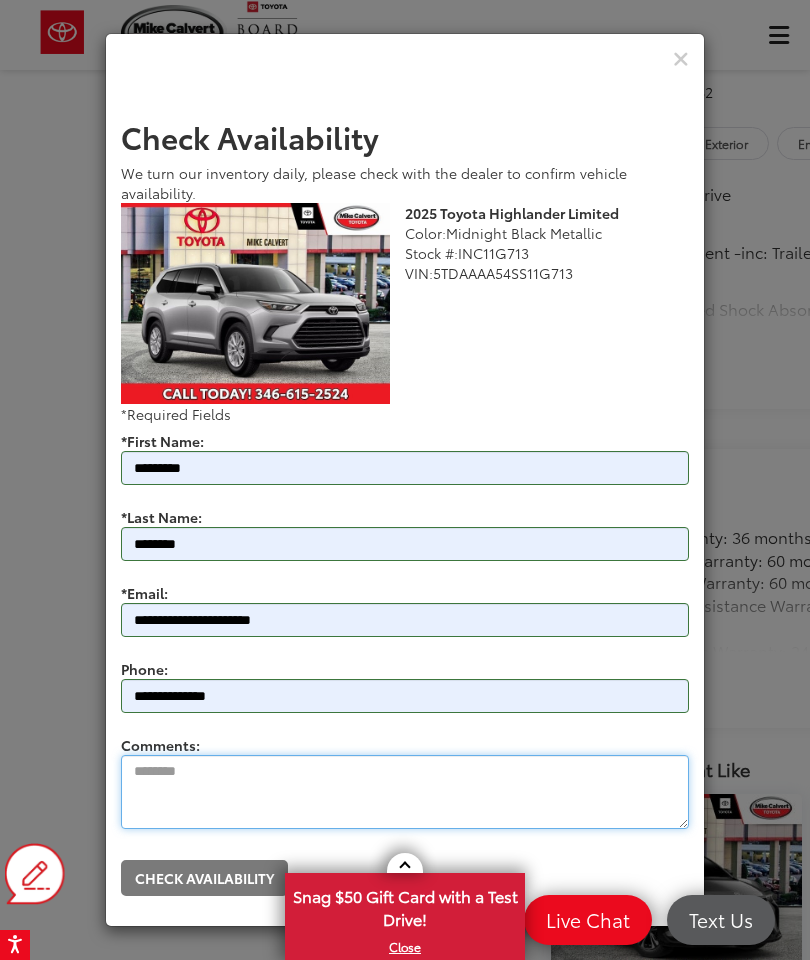 click on "Comments:" at bounding box center (405, 792) 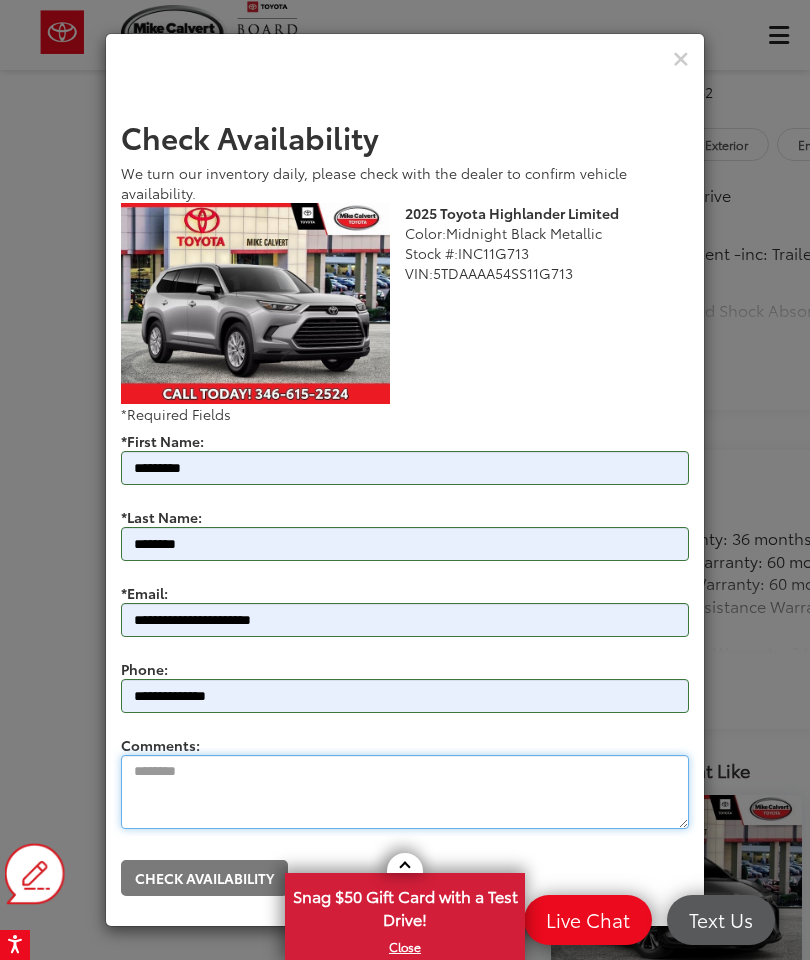 scroll, scrollTop: 1750, scrollLeft: 0, axis: vertical 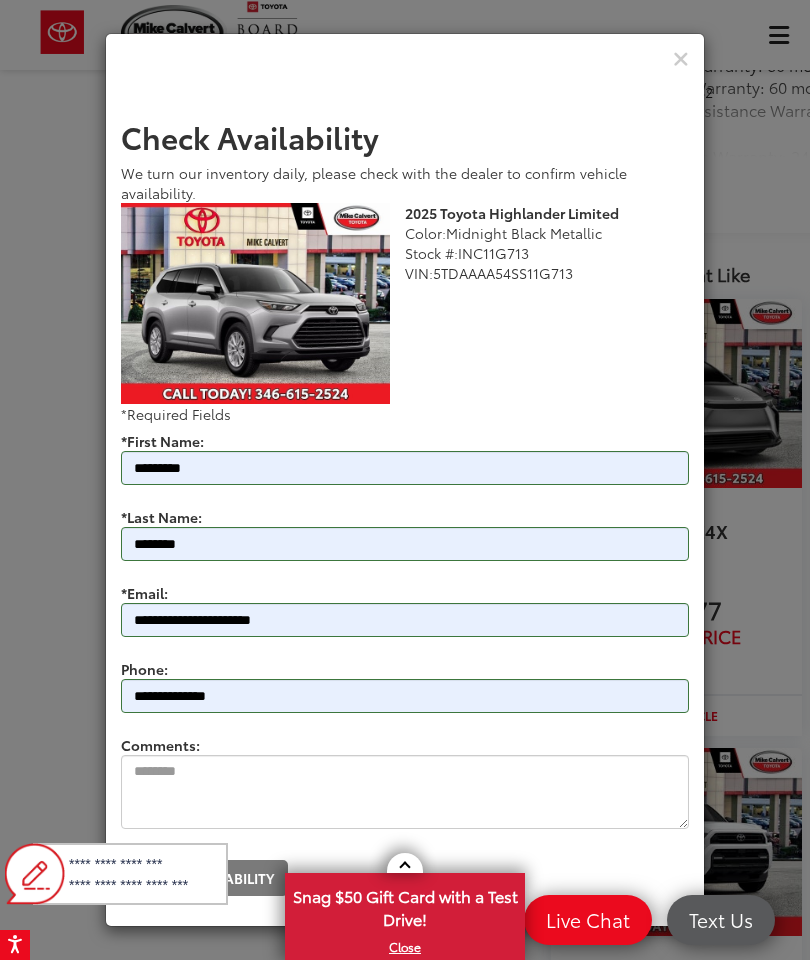 click at bounding box center (35, 874) 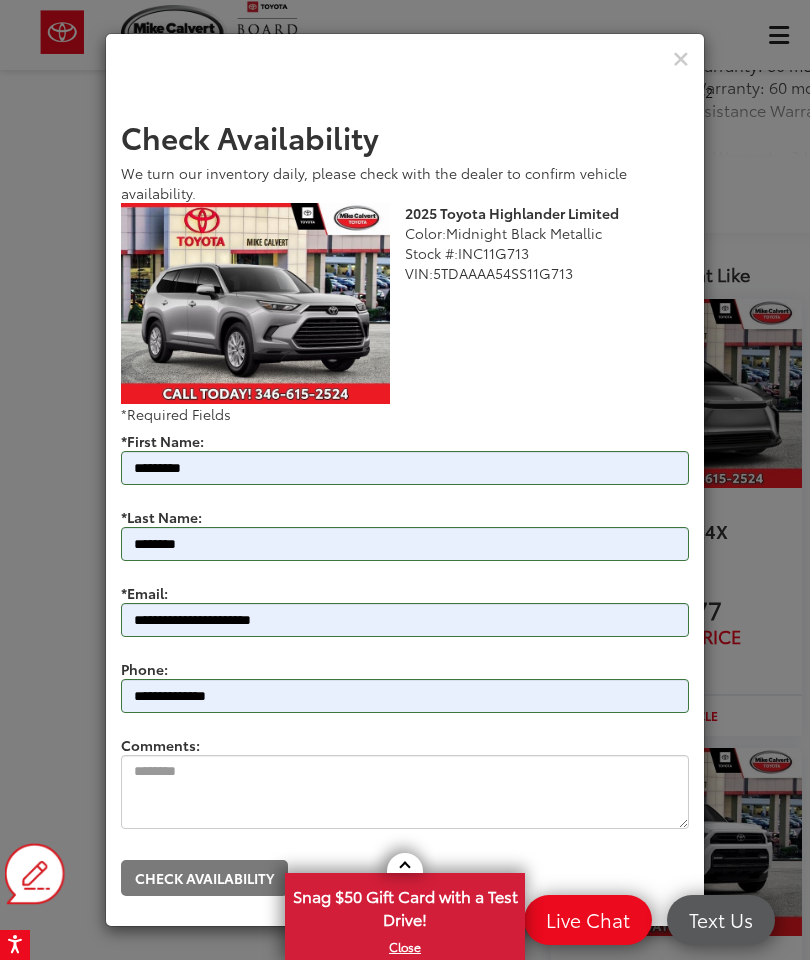 scroll, scrollTop: 2195, scrollLeft: 0, axis: vertical 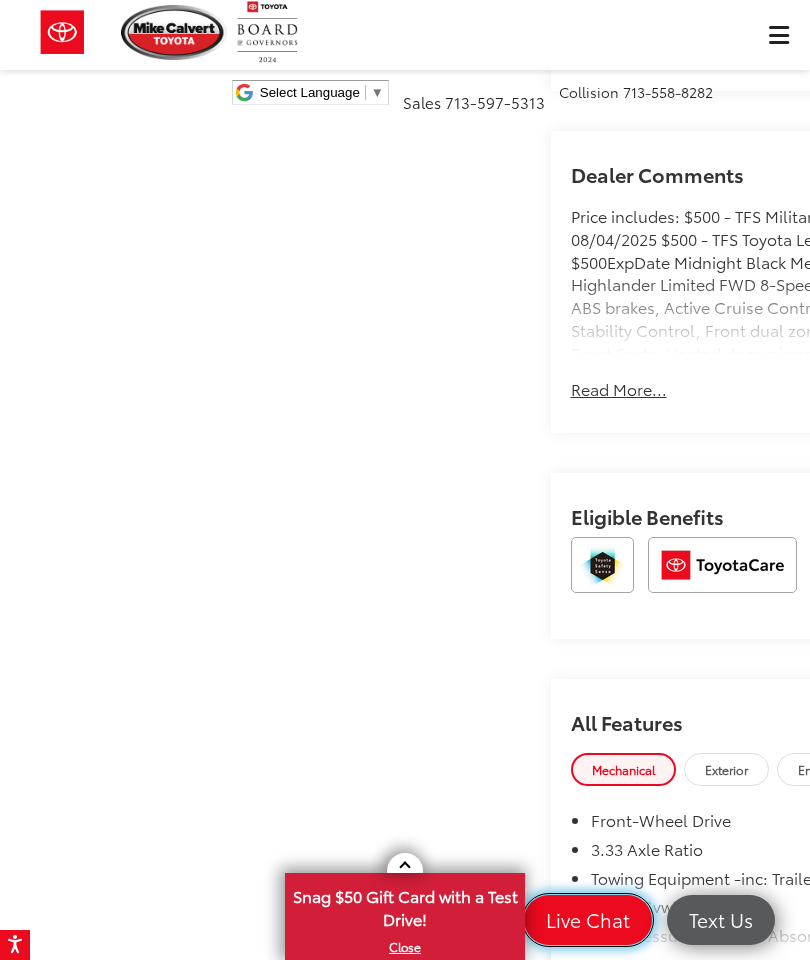 click on "Live Chat" at bounding box center [588, 920] 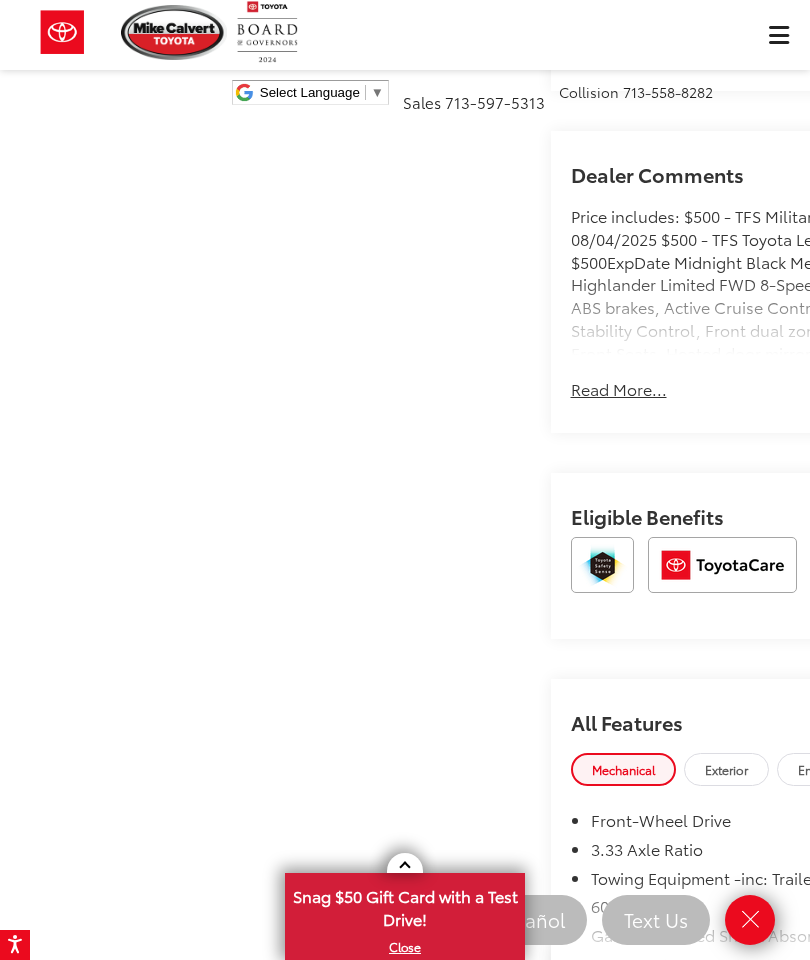 click on "Snag $50 Gift Card with a Test Drive!" at bounding box center (405, 905) 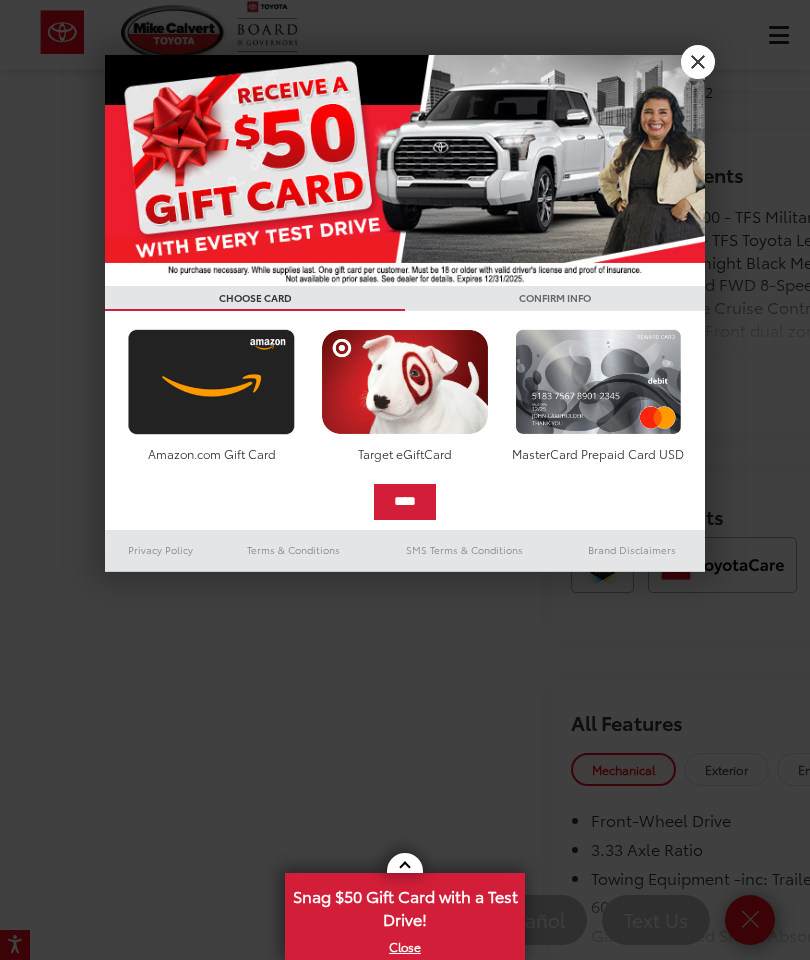click on "X" at bounding box center [698, 62] 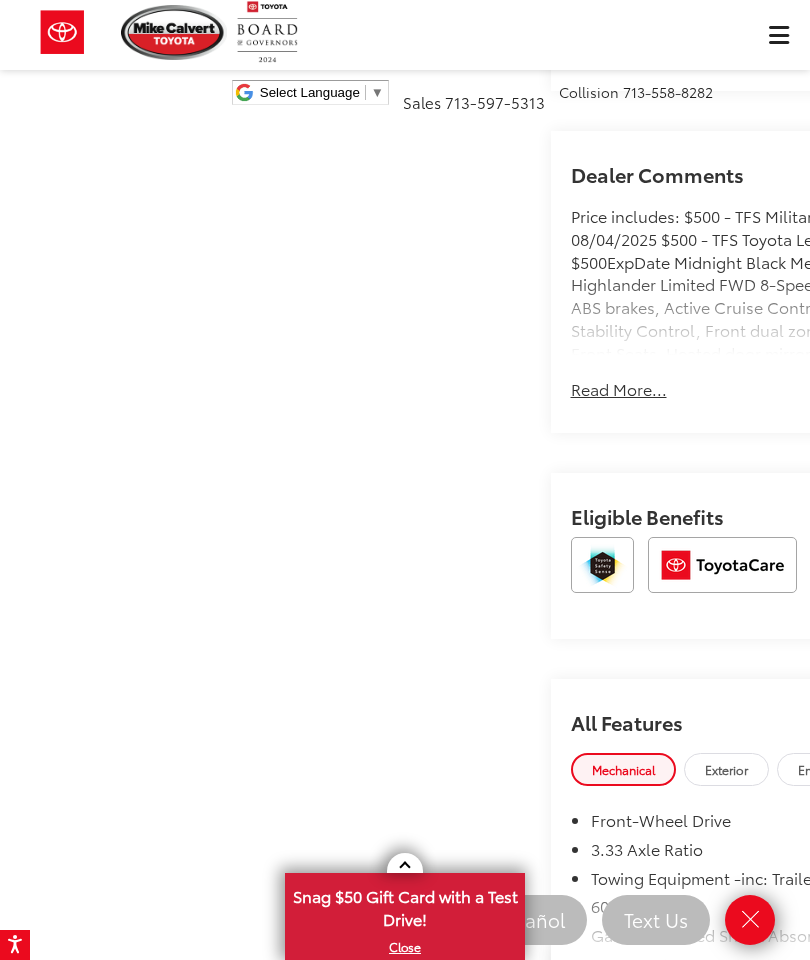 click on "Buy
$2,744
SAVINGS
$44,651
TODAY'S PRICE
Less
MSRP:
$47,395
Dealer Discount
-$2,744
Today's Price:
$44,651
Check Availability
Instant Deal
Instant Deal
$2,744
SAVINGS
$44,651
TODAY'S PRICE
Less
MSRP:
$47,395
Dealer Discount
-$2,744
Today's Price:
$44,651
Click To Call
Check Availability
Instant Deal
Instant Deal
$2,744
SAVINGS
$44,651
TODAY'S PRICE
Less
MSRP:
$47,395
Dealer Discount
-$2,744
Today's Price:
$44,651
Check Availability
Instant Deal
Instant Deal
$2,744
SAVINGS
$44,651
TODAY'S PRICE
Less" at bounding box center (810, 74) 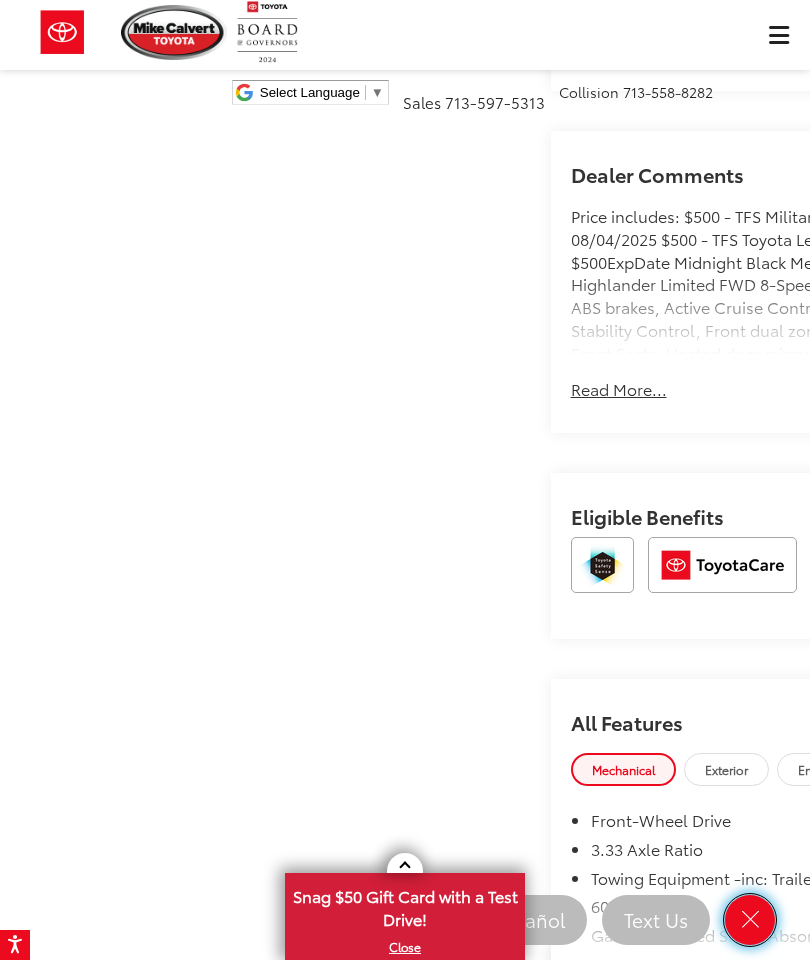 click at bounding box center (750, 919) 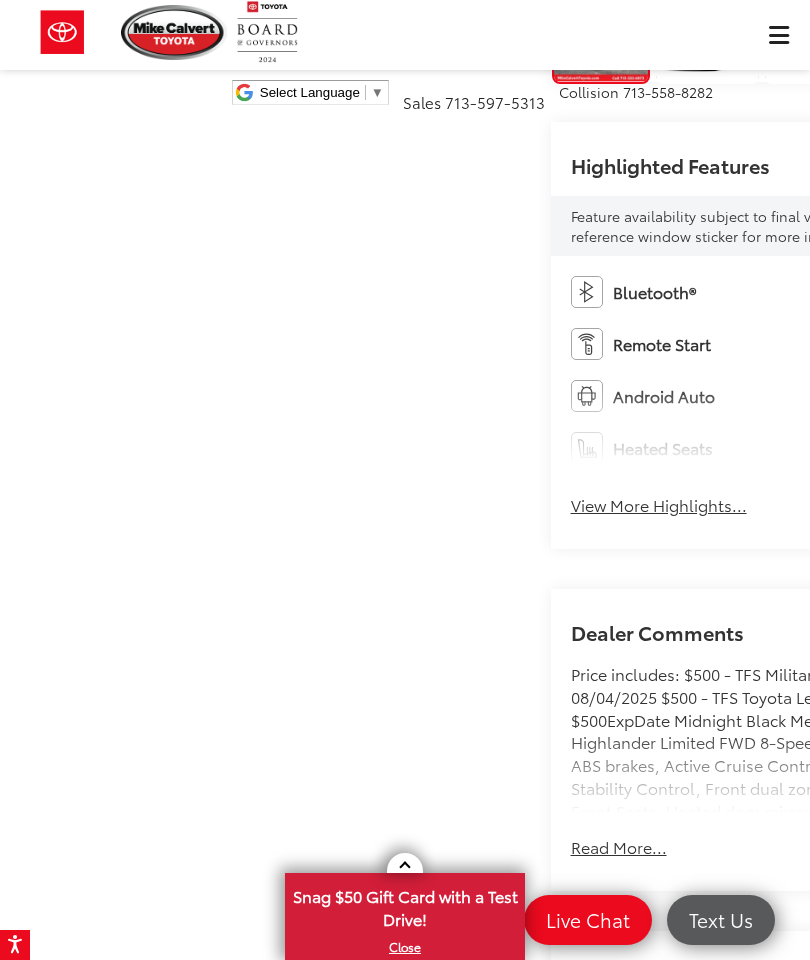 scroll, scrollTop: 535, scrollLeft: 0, axis: vertical 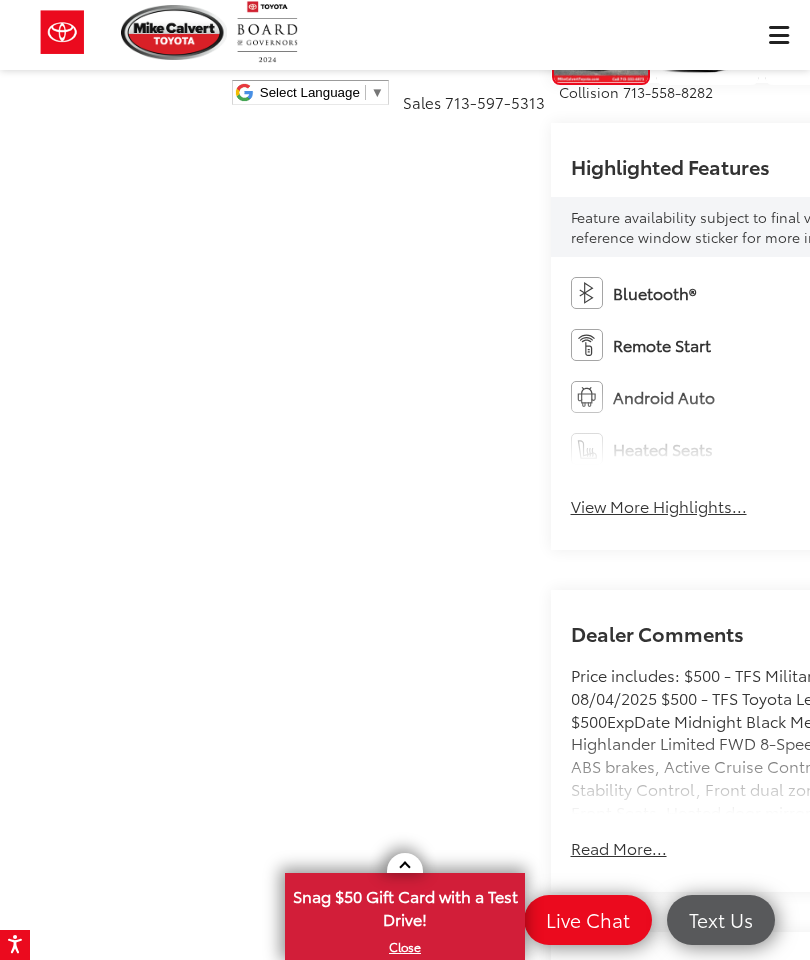 click at bounding box center (1031, -374) 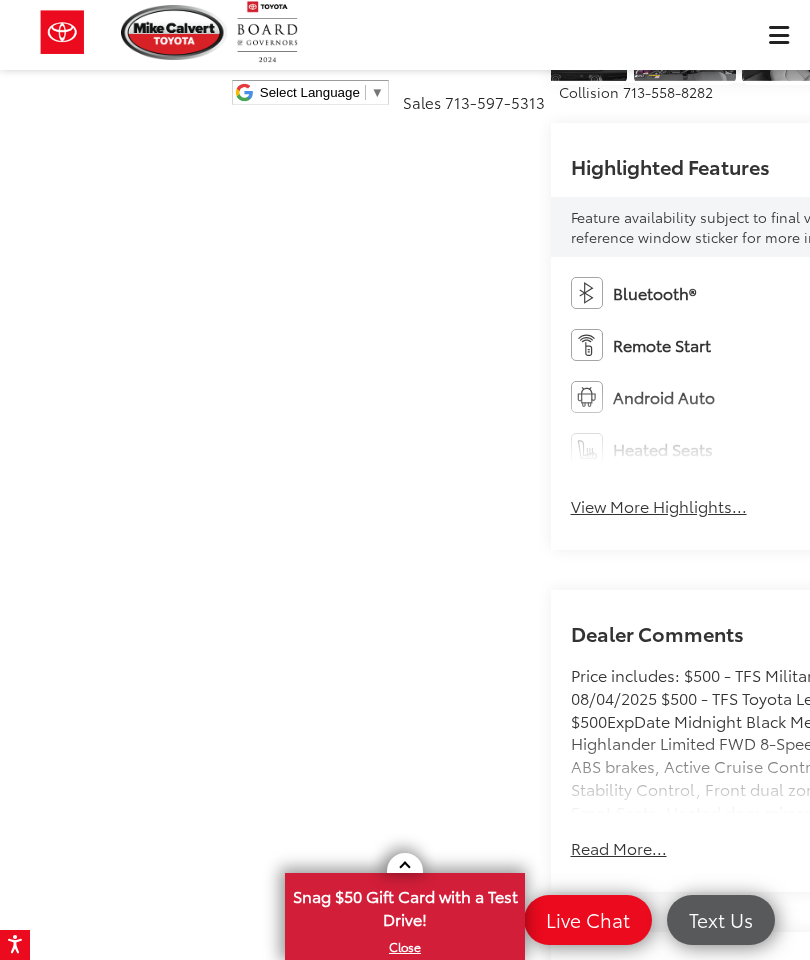 scroll, scrollTop: 0, scrollLeft: 2929, axis: horizontal 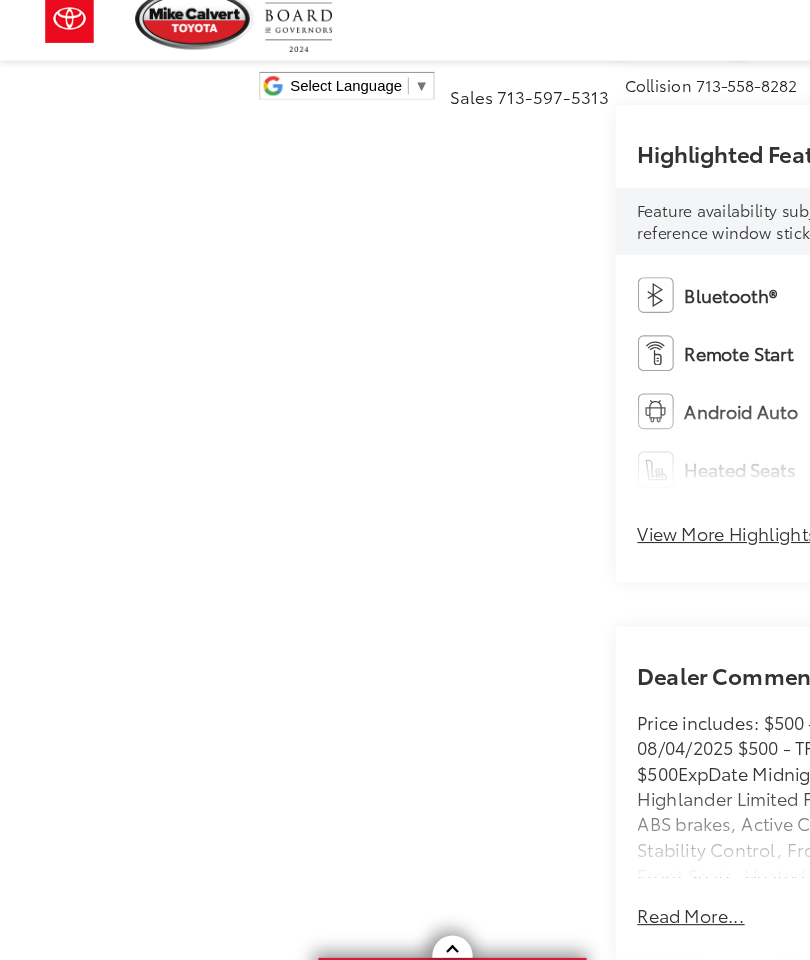 click at bounding box center (1031, -387) 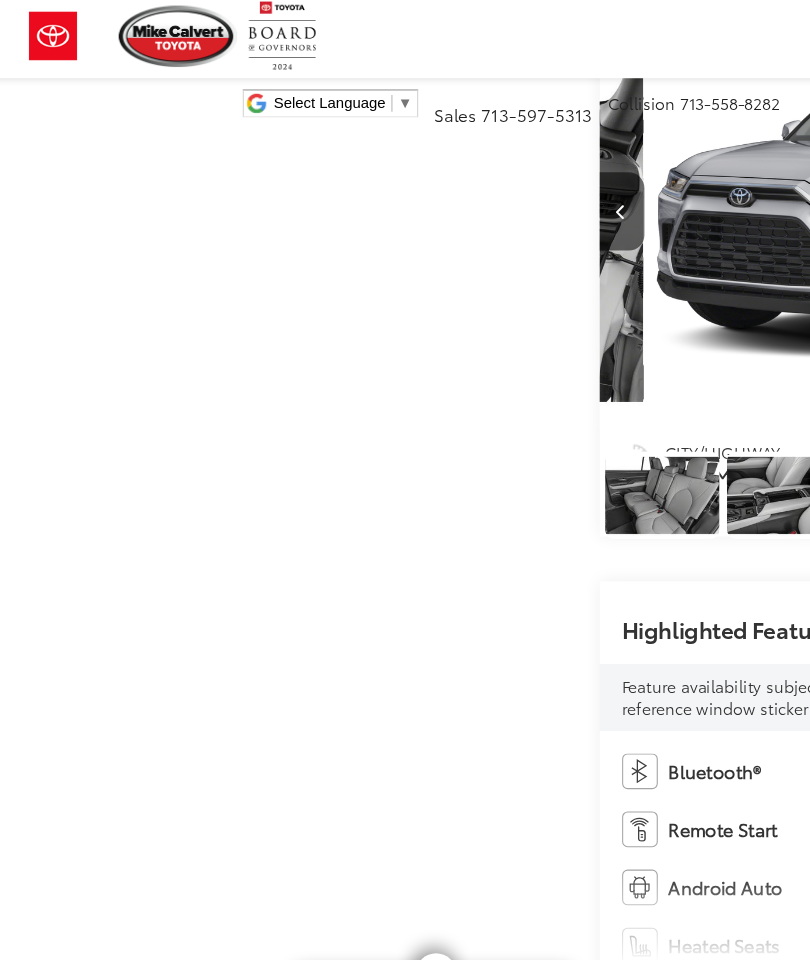 scroll, scrollTop: 0, scrollLeft: 0, axis: both 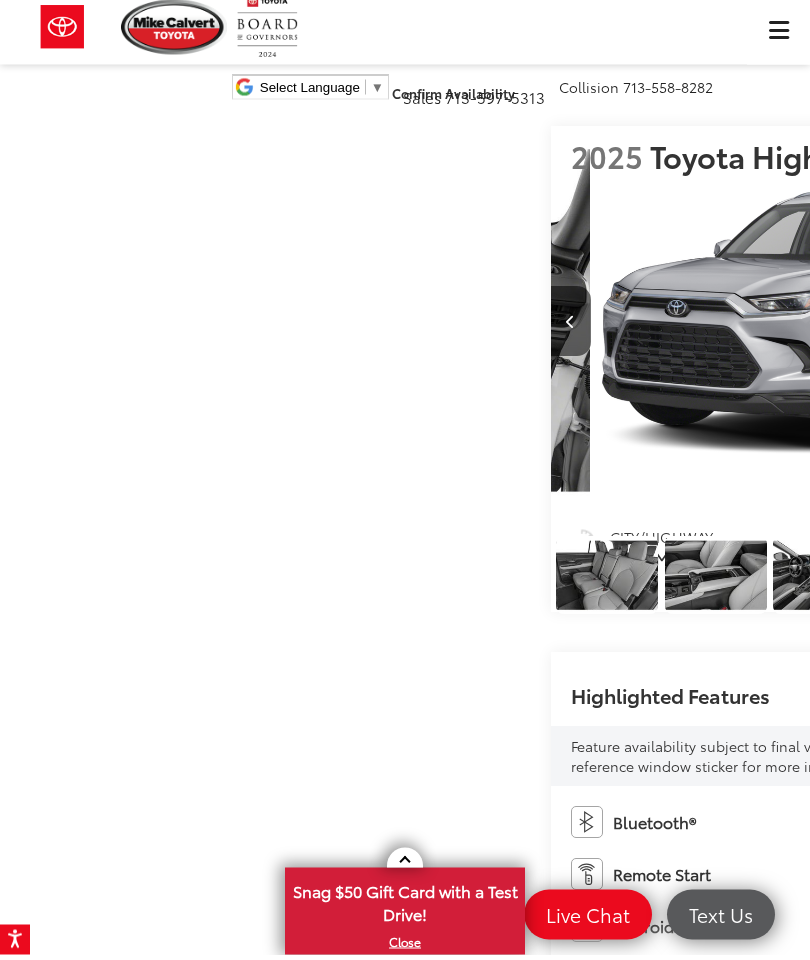 click on "Mike Calvert Toyota
Select Language ​ ▼
Sales
[PHONE]
Service
[PHONE]
Parts
[PHONE]
Collision
[PHONE]
[NUMBER] [STREET]
[CITY], [STATE] [POSTAL_CODE]
Service
Map
Contact
Saved
Saved" at bounding box center (405, 60) 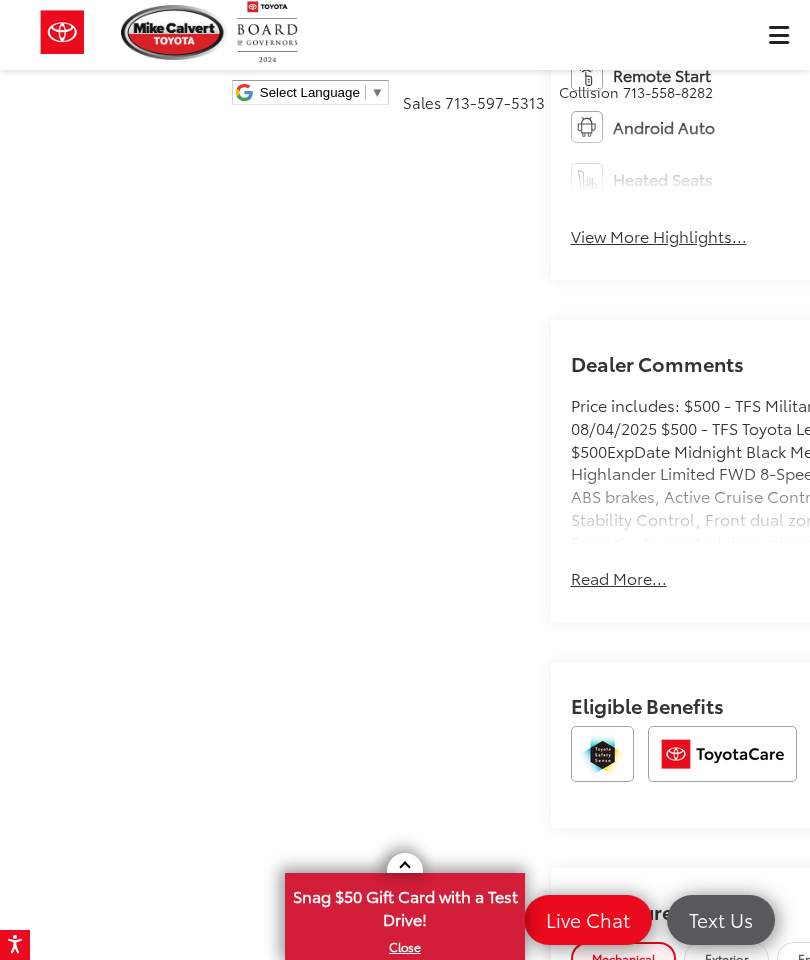 scroll, scrollTop: 773, scrollLeft: 0, axis: vertical 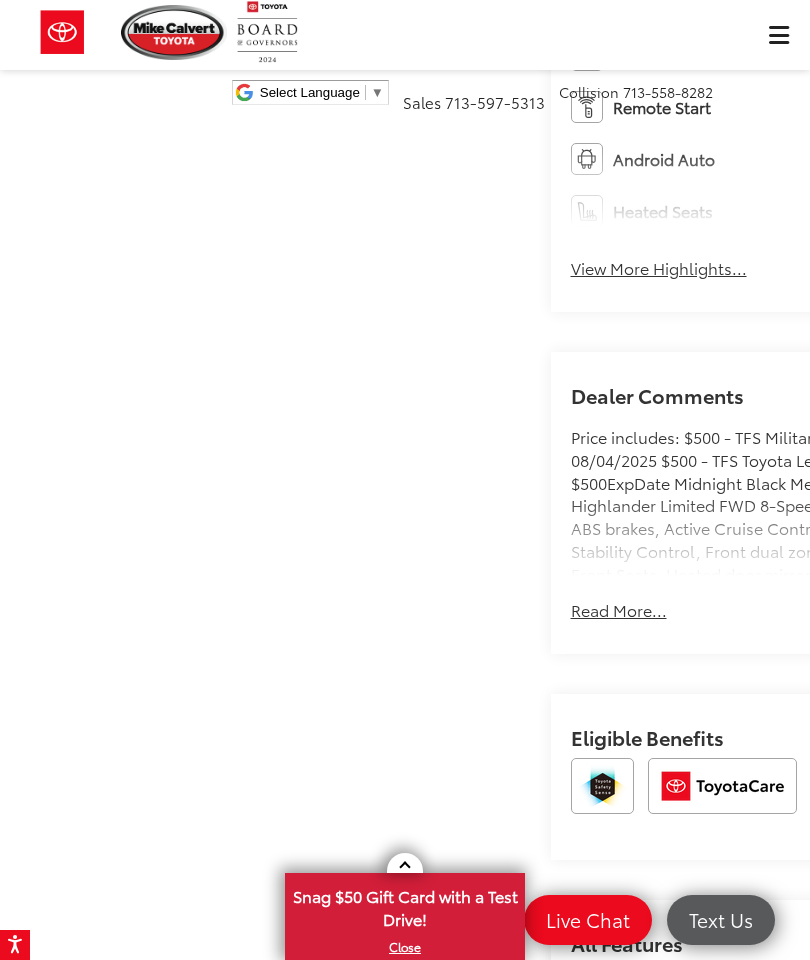click on "Check Availability" at bounding box center [810, -278] 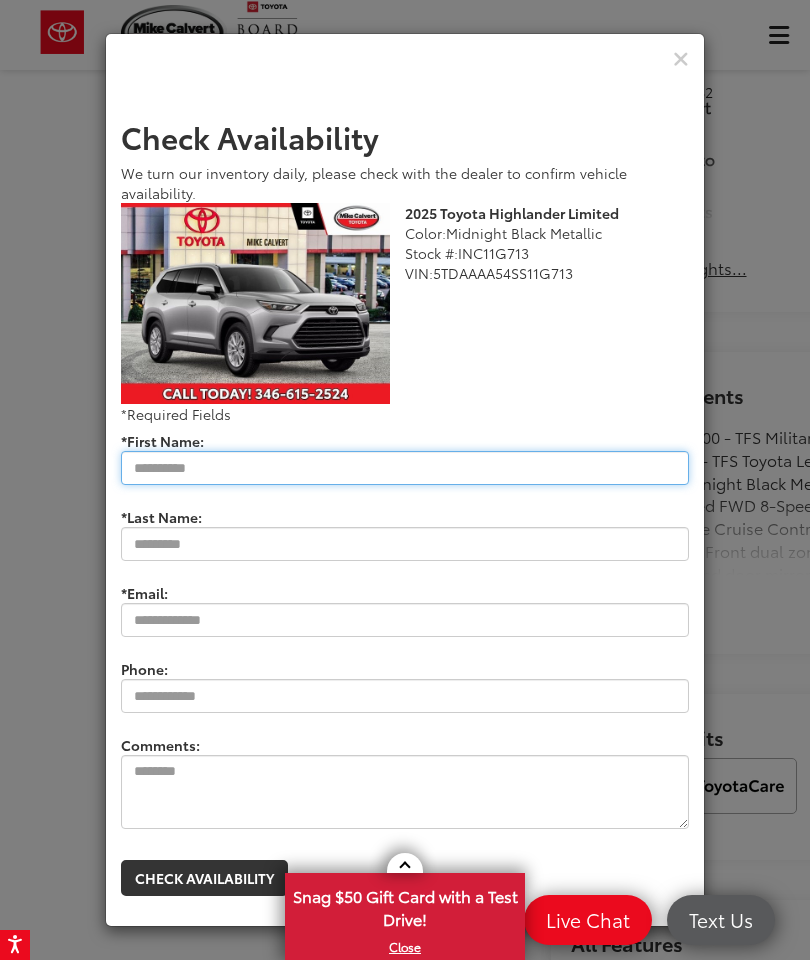click on "*First Name:" at bounding box center [405, 468] 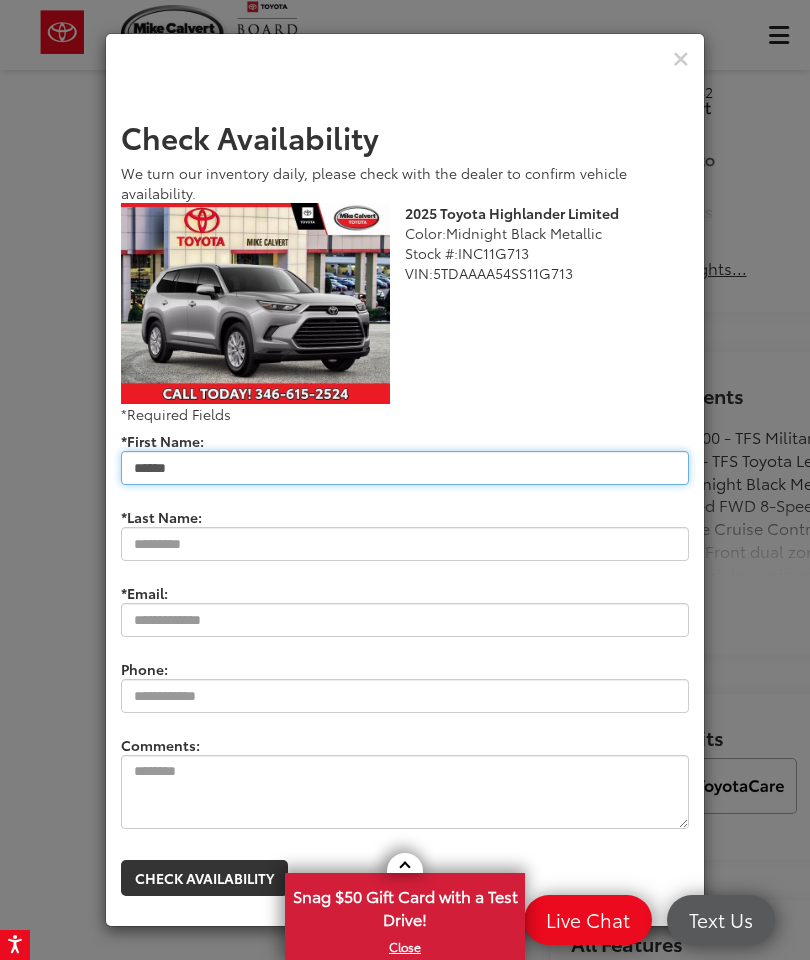 scroll, scrollTop: 80, scrollLeft: 0, axis: vertical 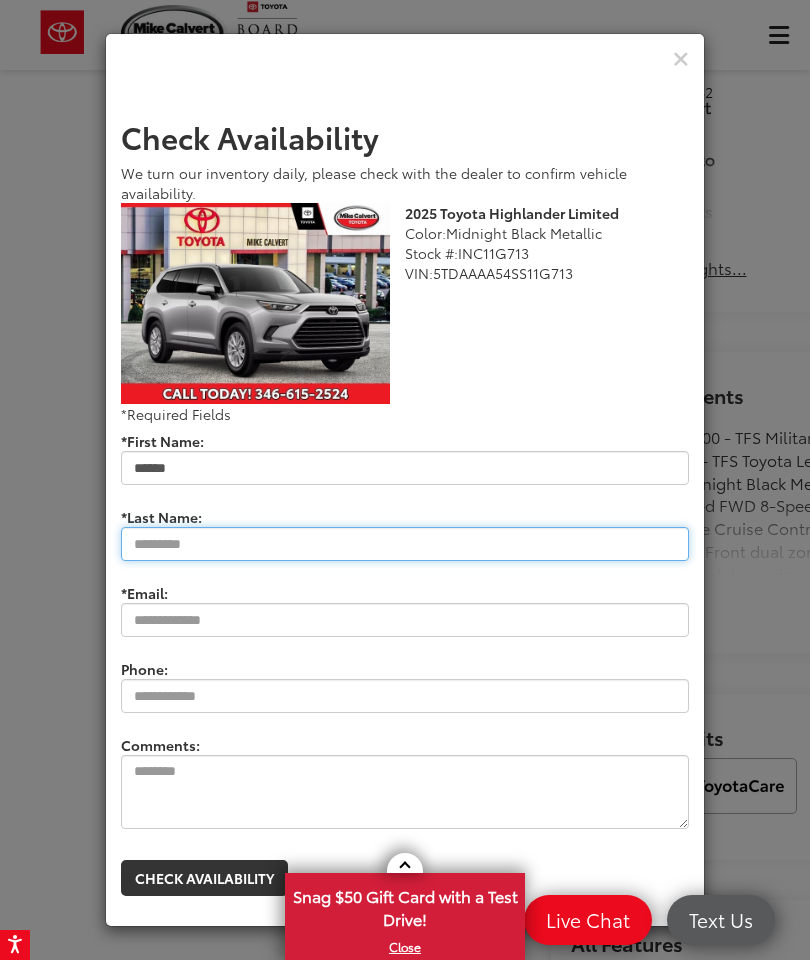 click on "*Last Name:" at bounding box center (405, 544) 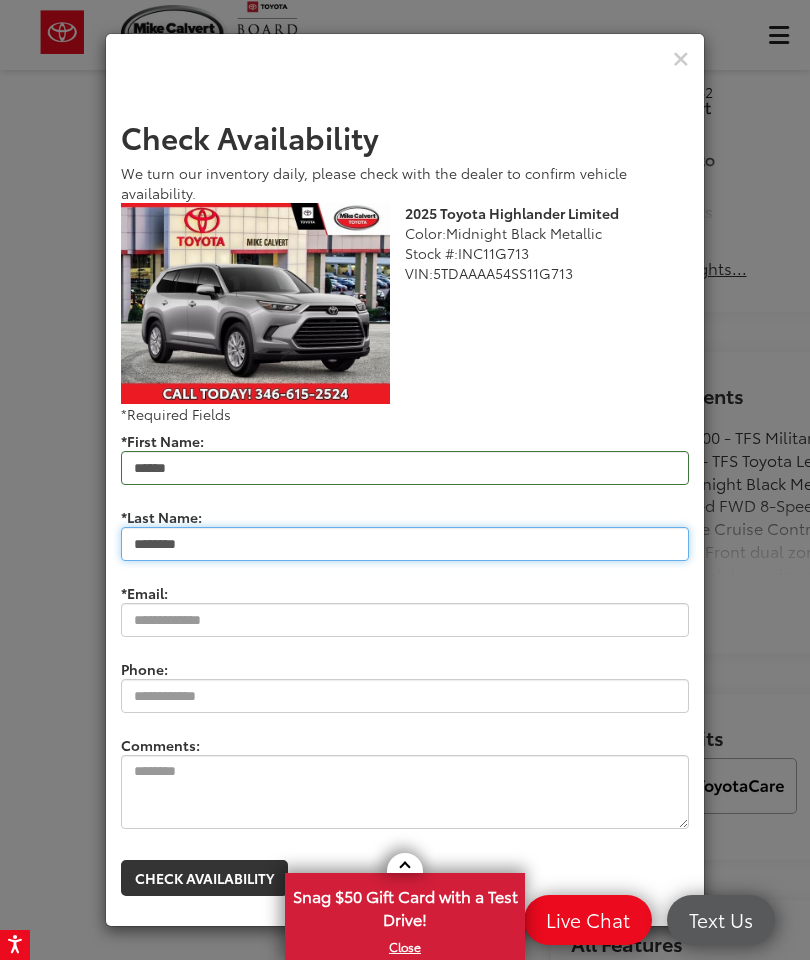 scroll, scrollTop: 0, scrollLeft: 0, axis: both 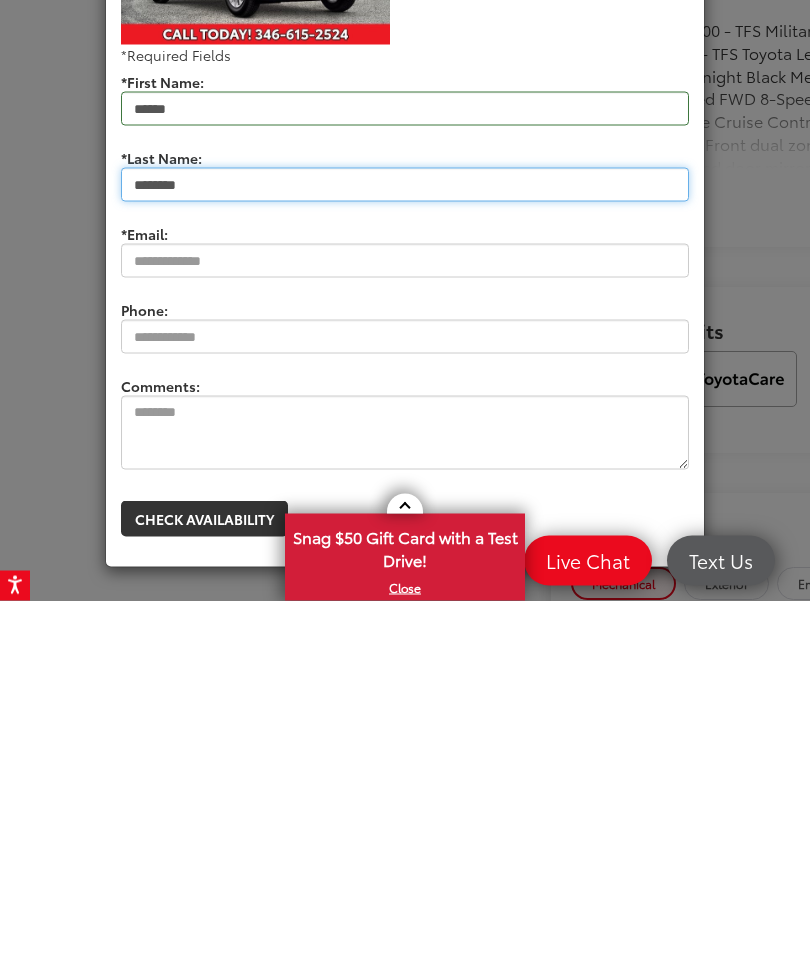 type on "********" 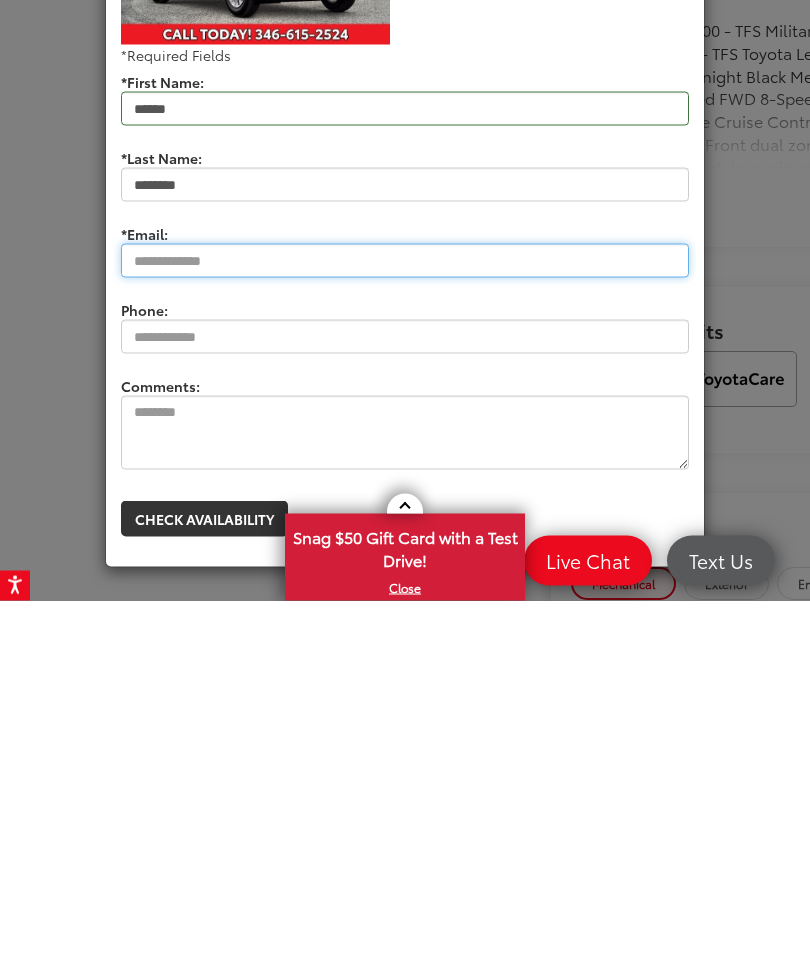 click on "*Email:" at bounding box center [405, 620] 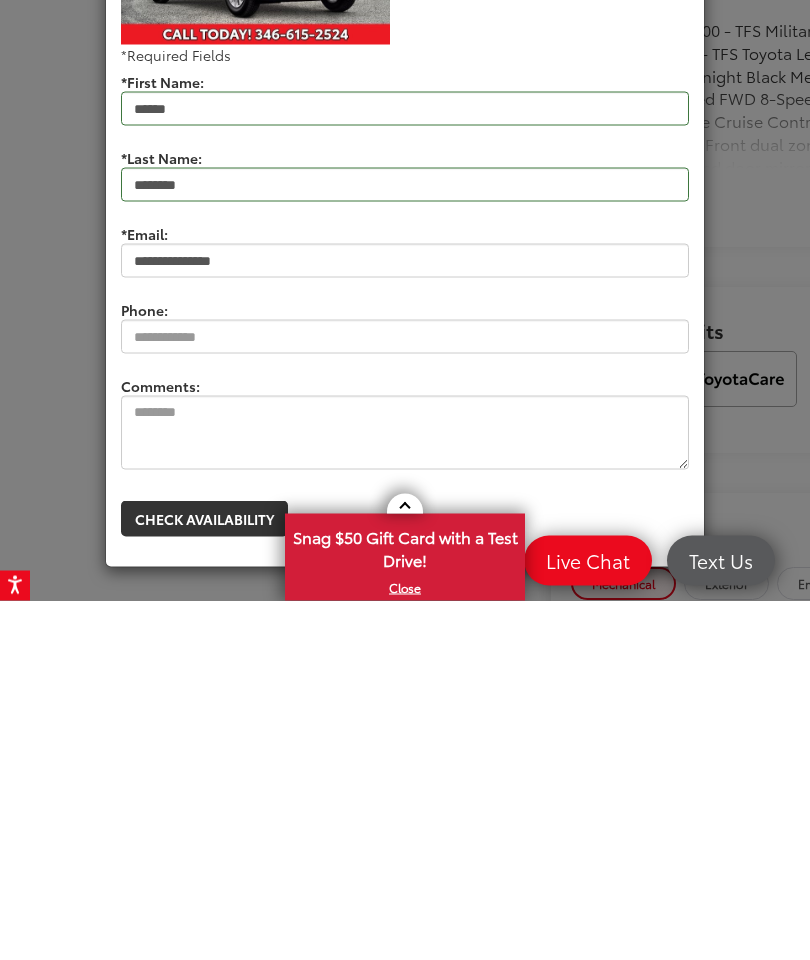 type on "**********" 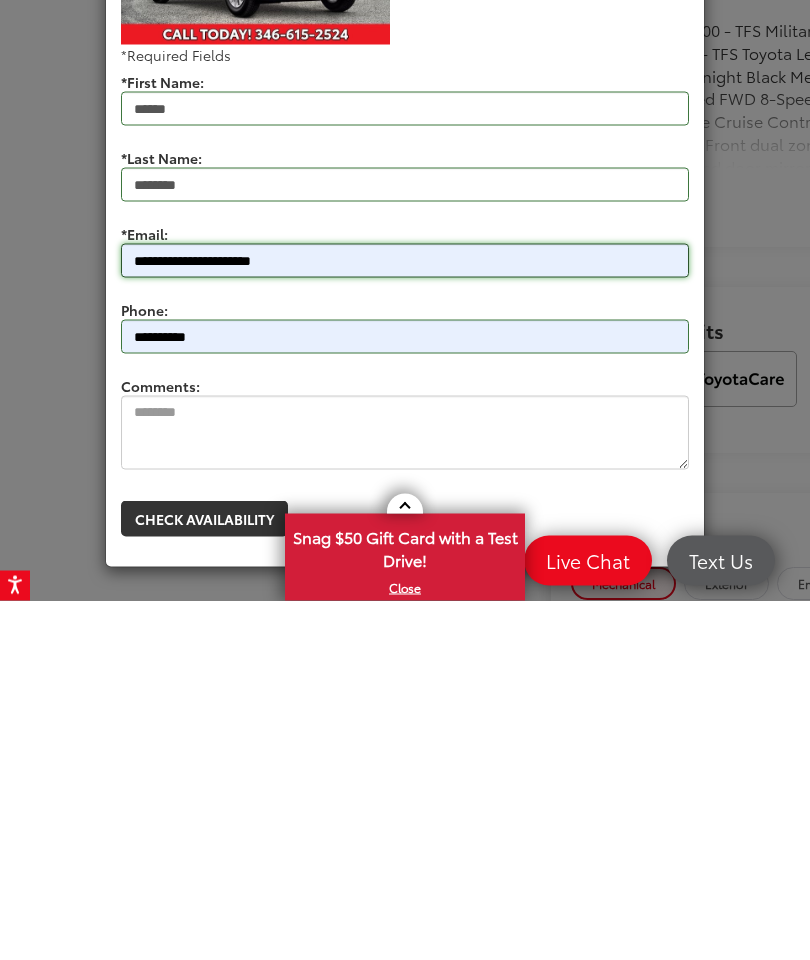 type on "**********" 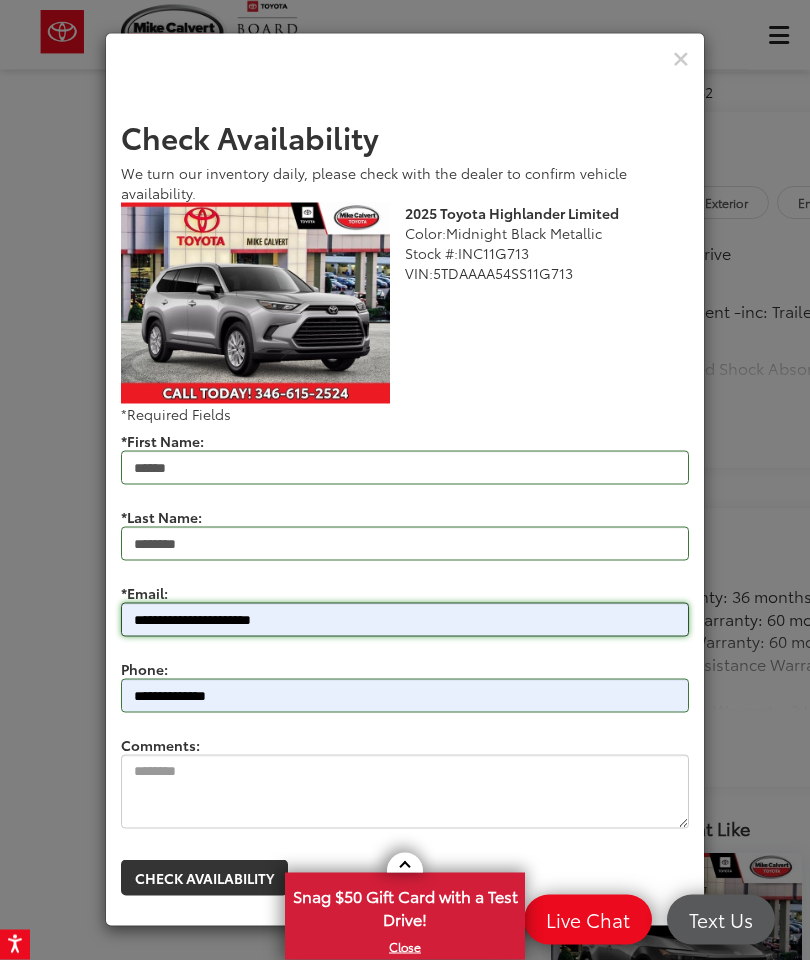 scroll, scrollTop: 1561, scrollLeft: 0, axis: vertical 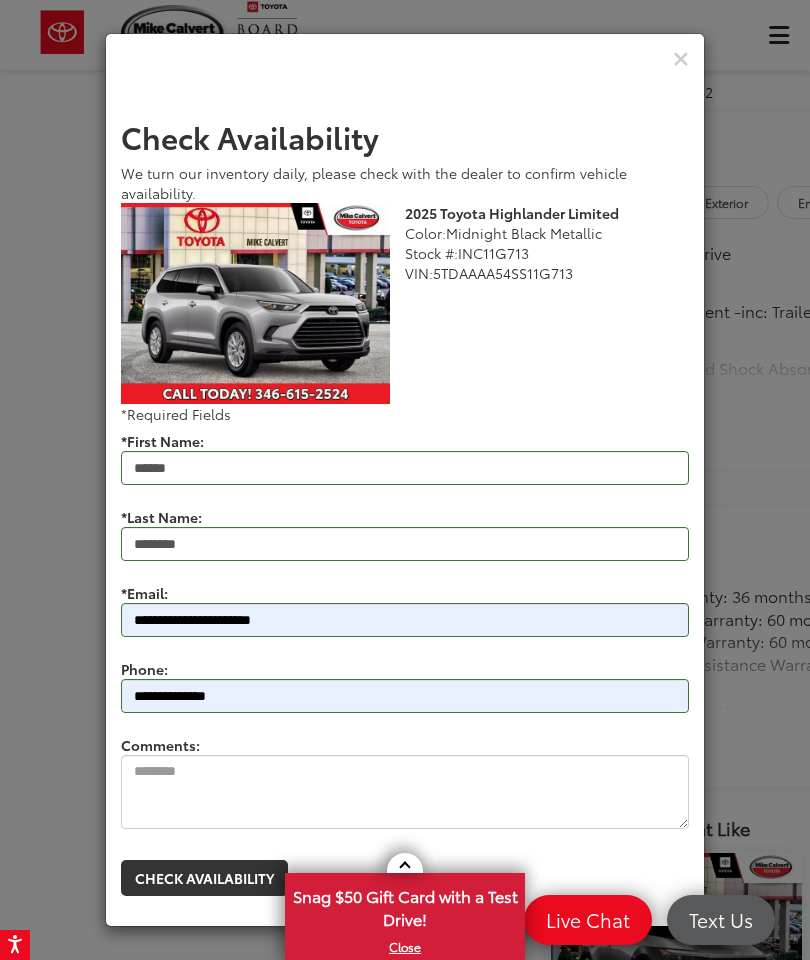 click on "Check Availability" at bounding box center [204, 878] 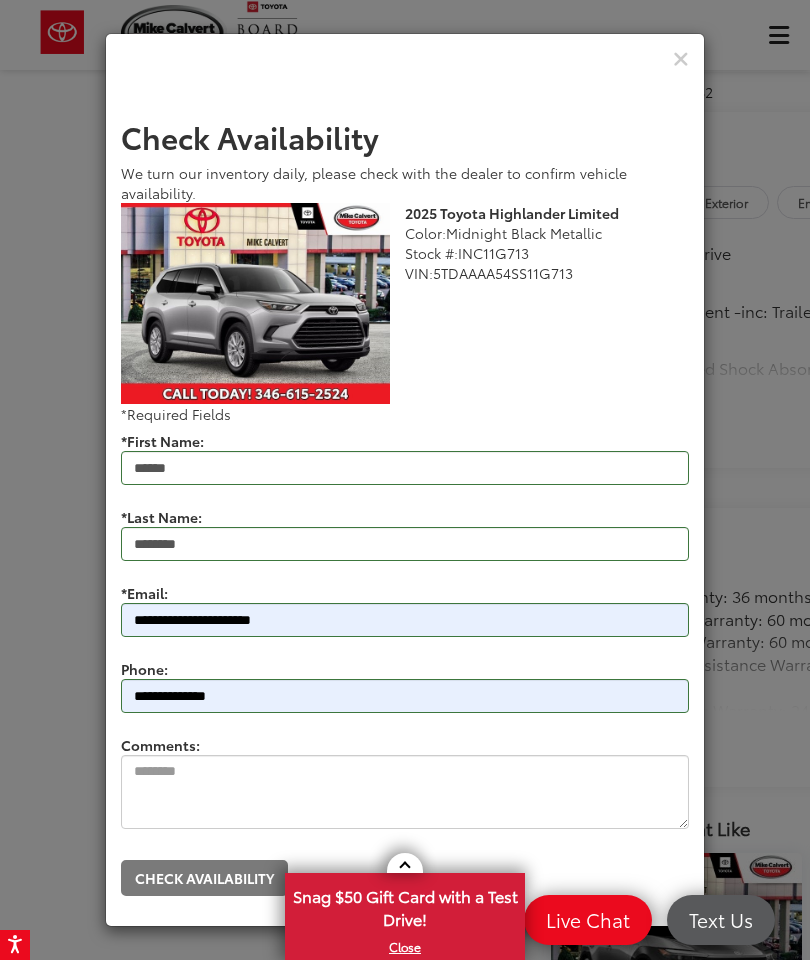 scroll, scrollTop: 0, scrollLeft: 0, axis: both 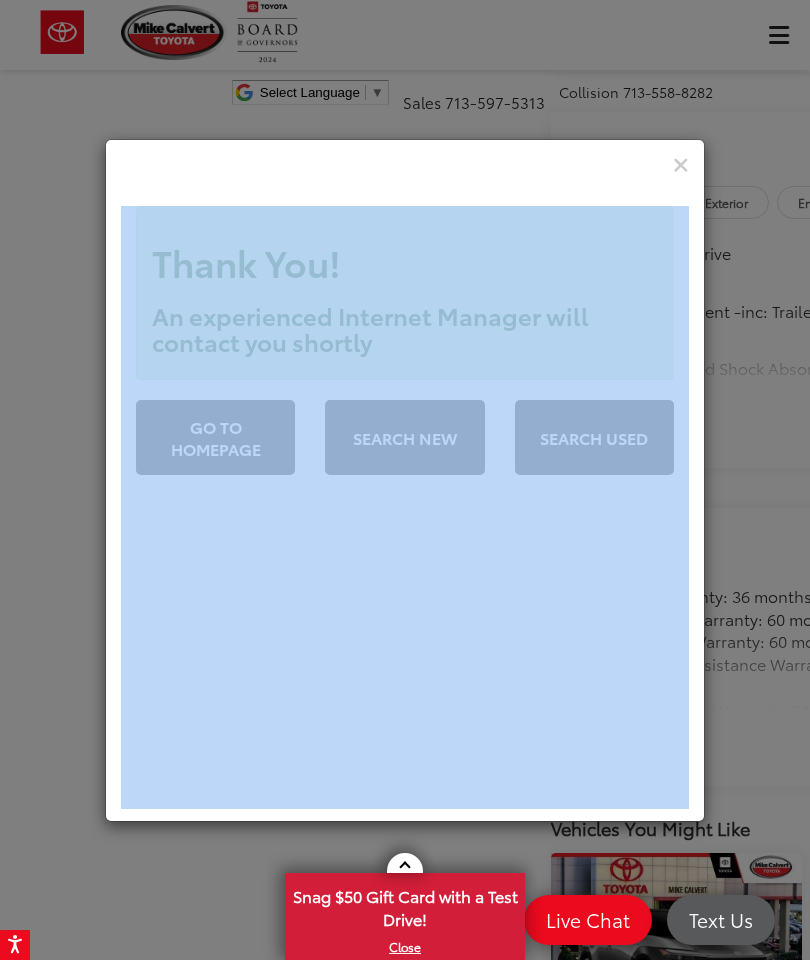 click at bounding box center (681, 165) 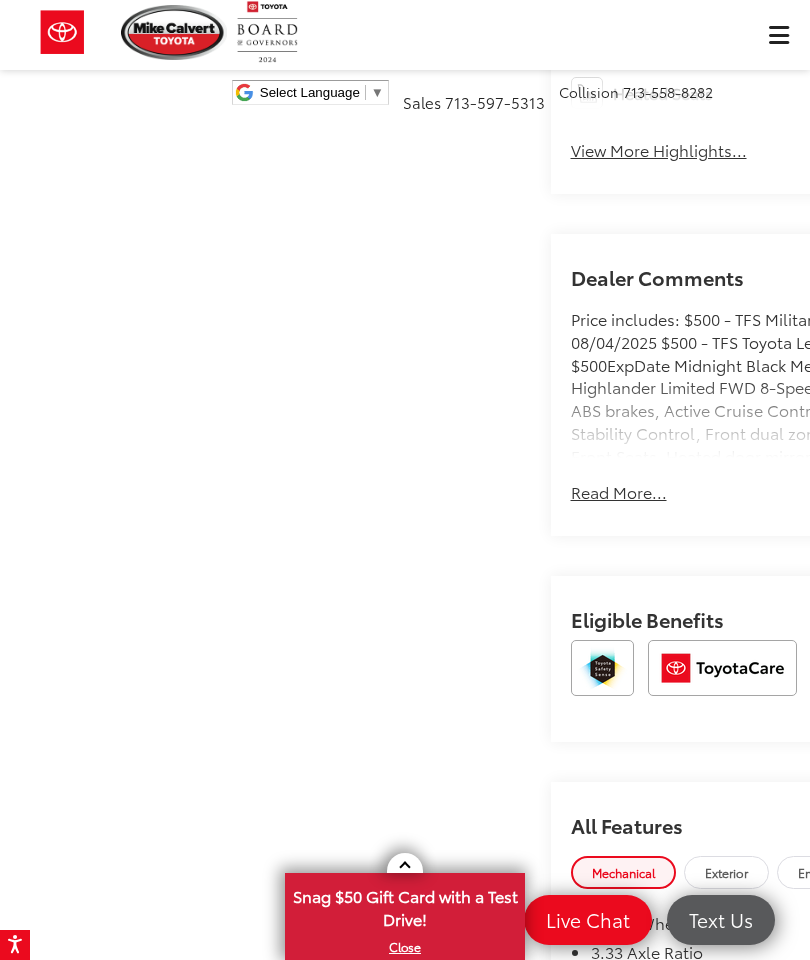 scroll, scrollTop: 889, scrollLeft: 0, axis: vertical 